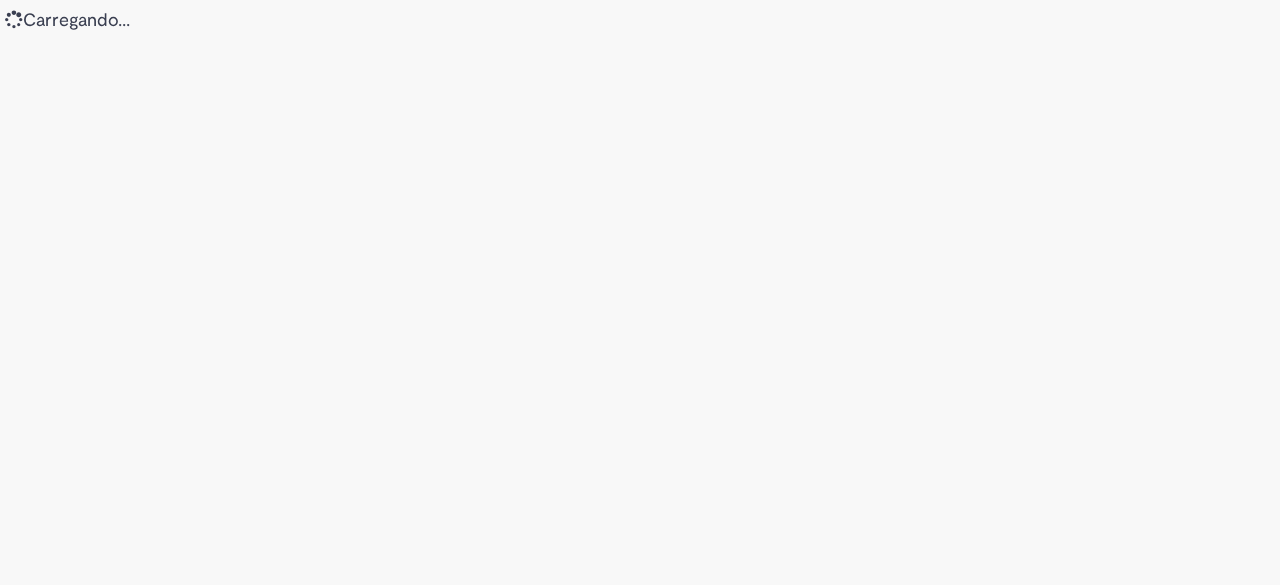 scroll, scrollTop: 0, scrollLeft: 0, axis: both 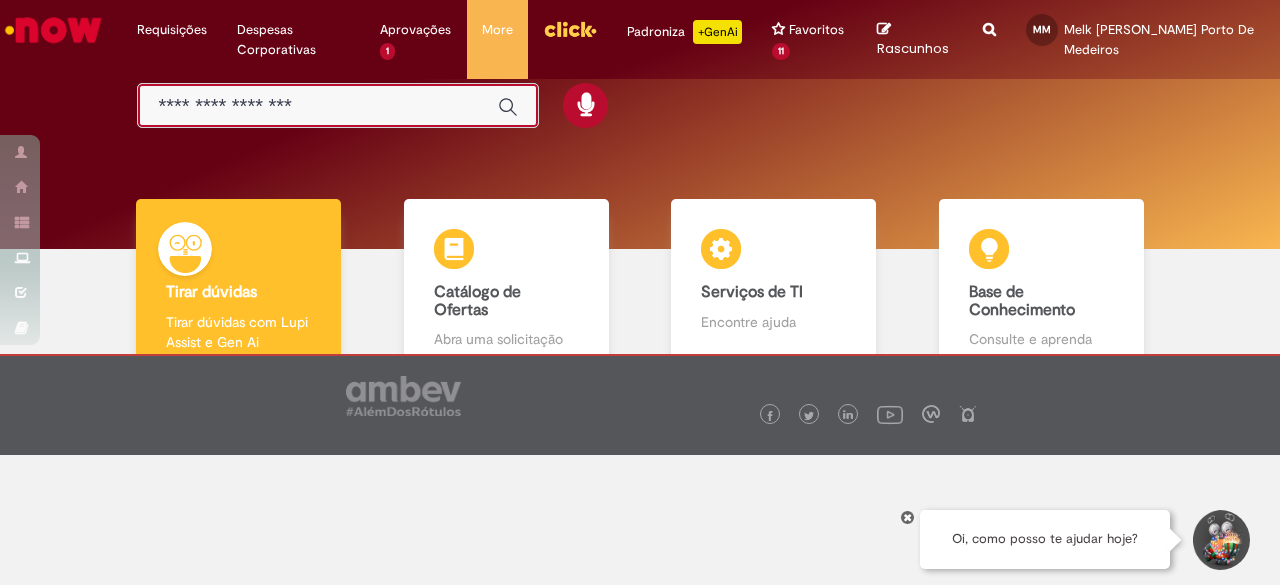 click at bounding box center (318, 106) 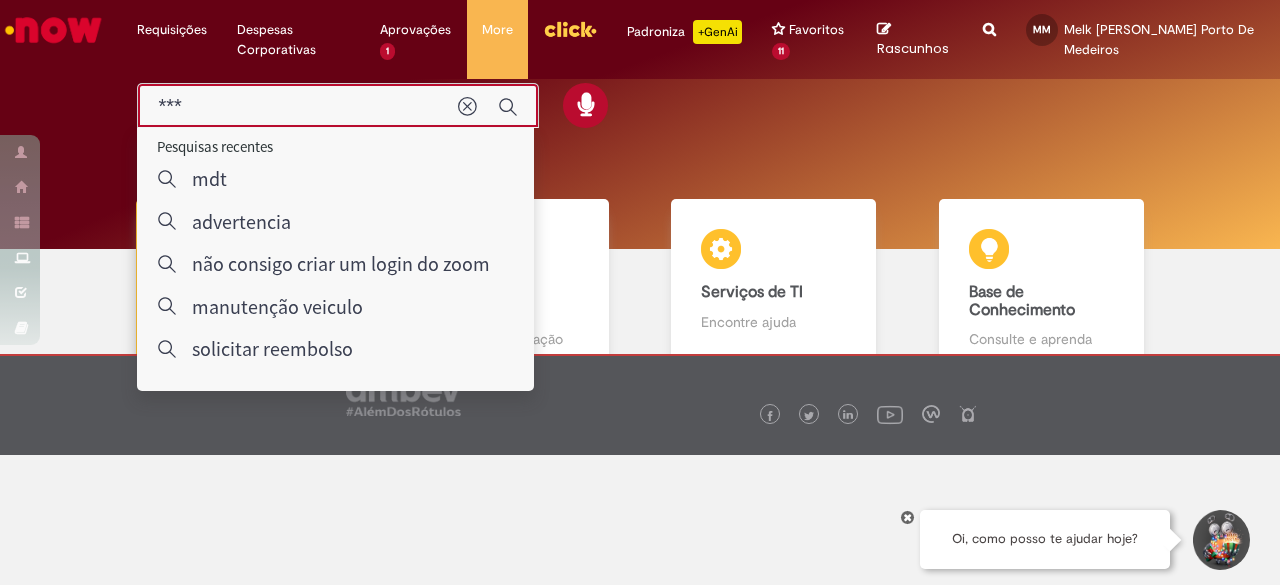 type on "****" 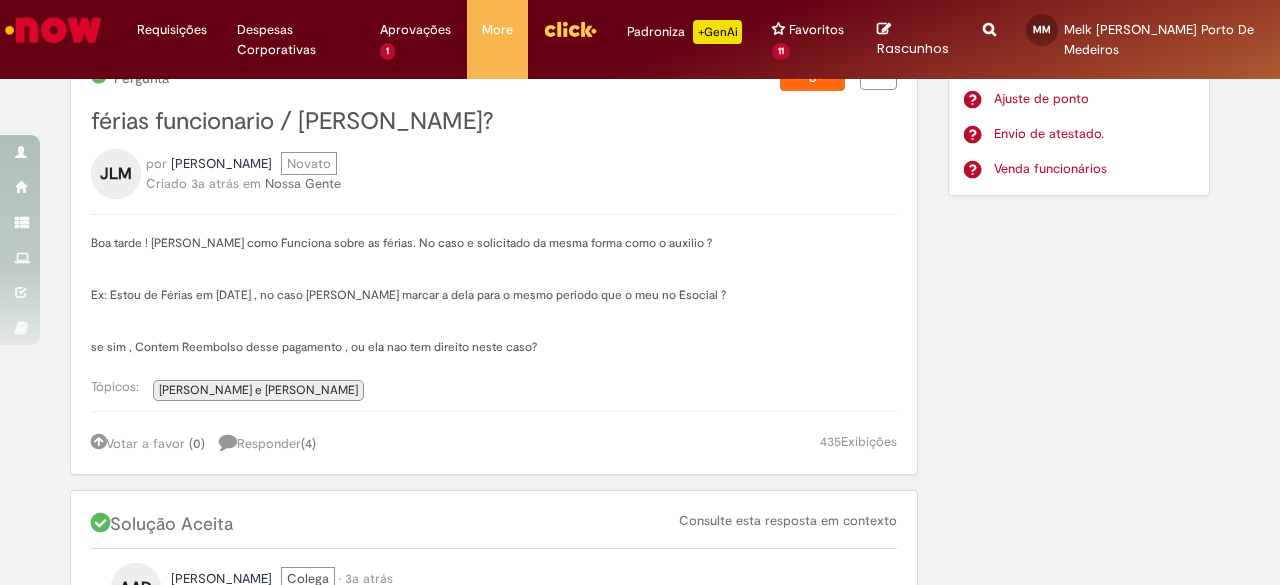 scroll, scrollTop: 0, scrollLeft: 0, axis: both 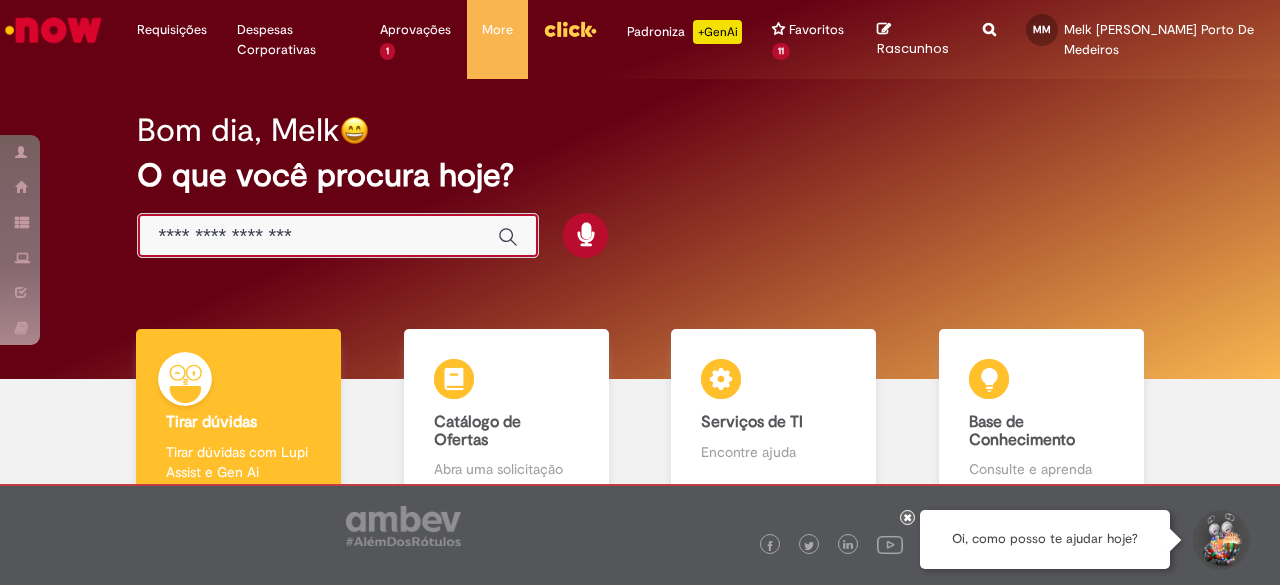 click at bounding box center [318, 236] 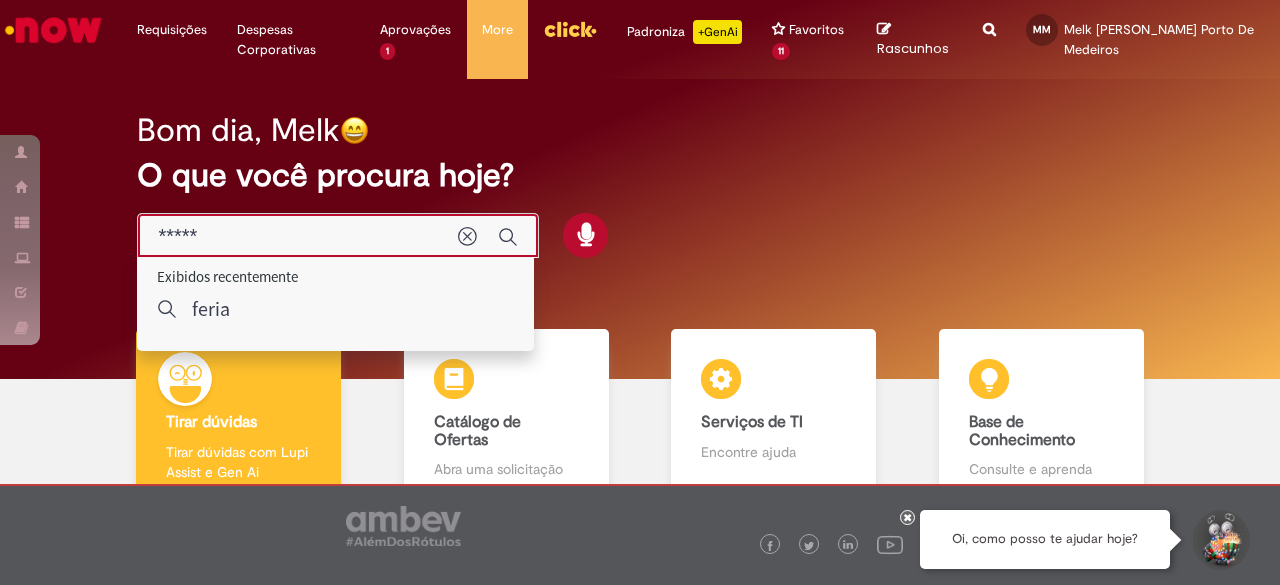 type on "******" 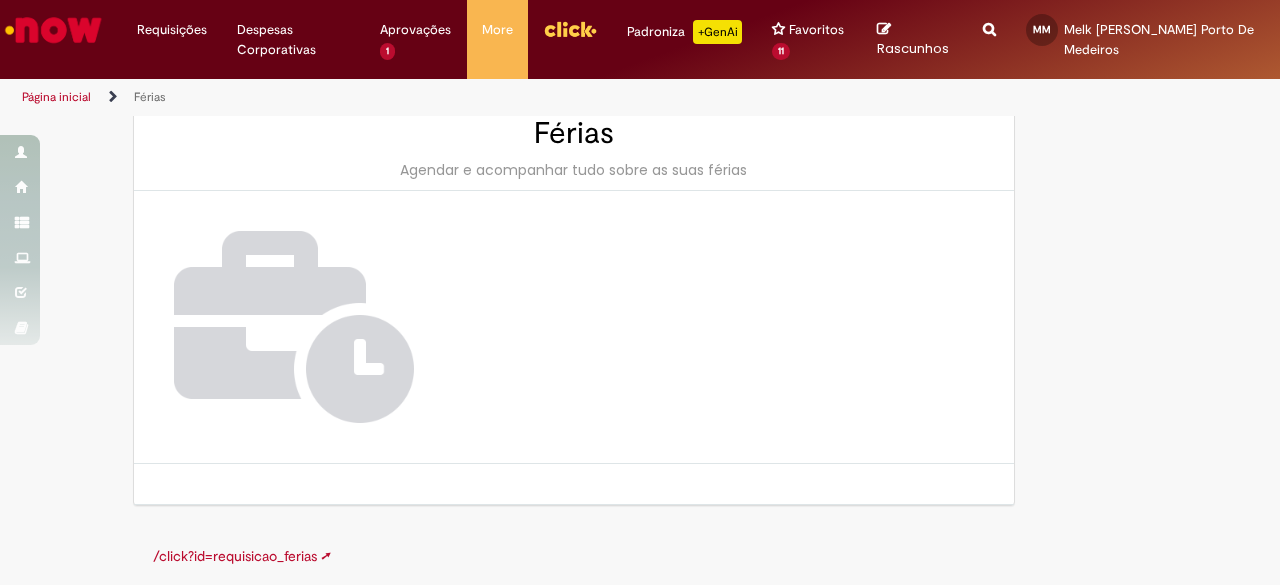 scroll, scrollTop: 0, scrollLeft: 0, axis: both 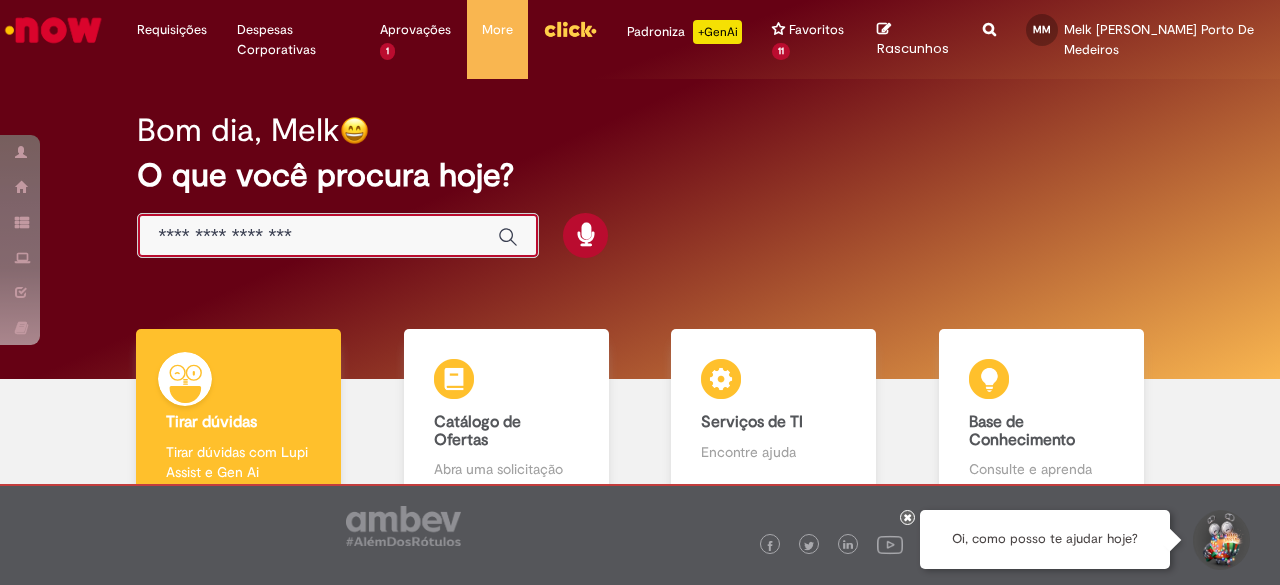 click at bounding box center (318, 236) 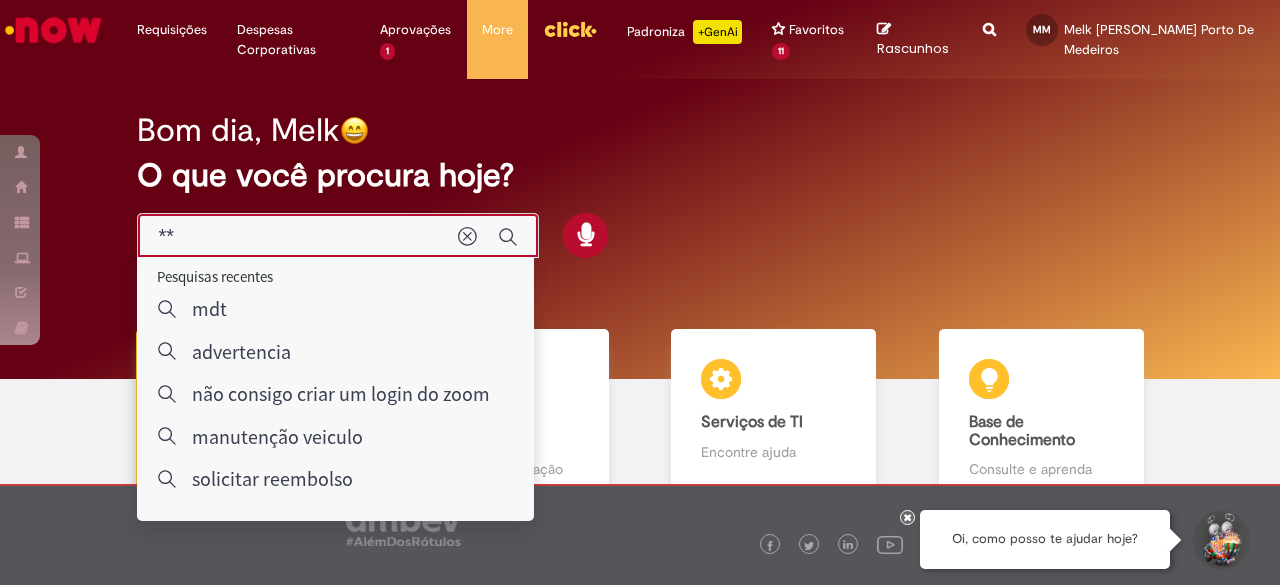 type on "***" 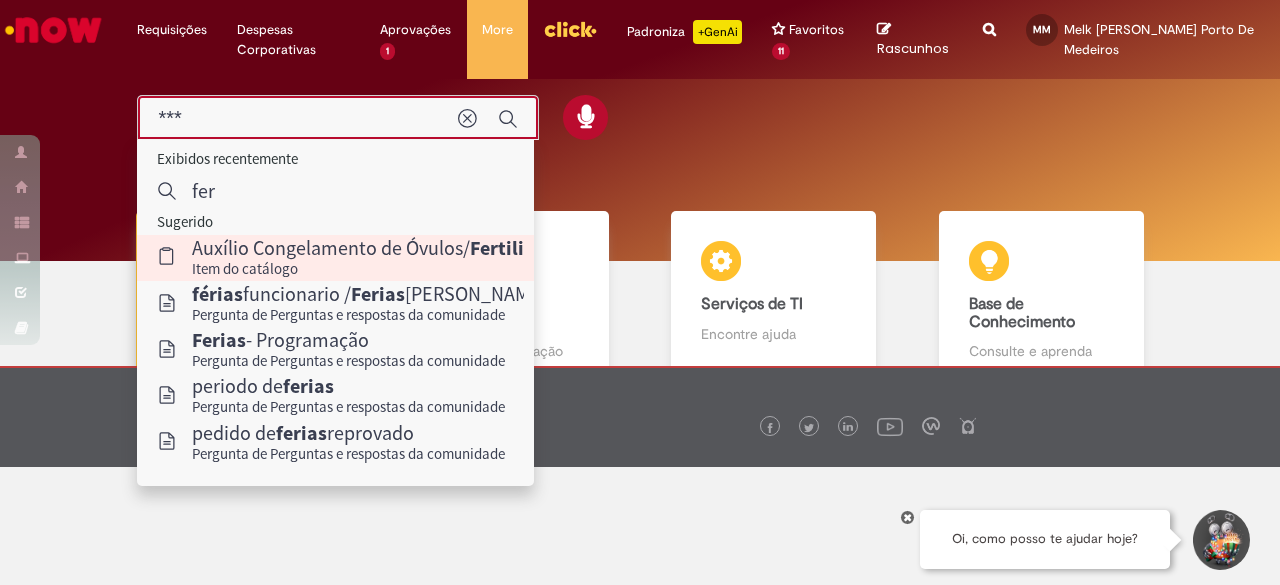 scroll, scrollTop: 130, scrollLeft: 0, axis: vertical 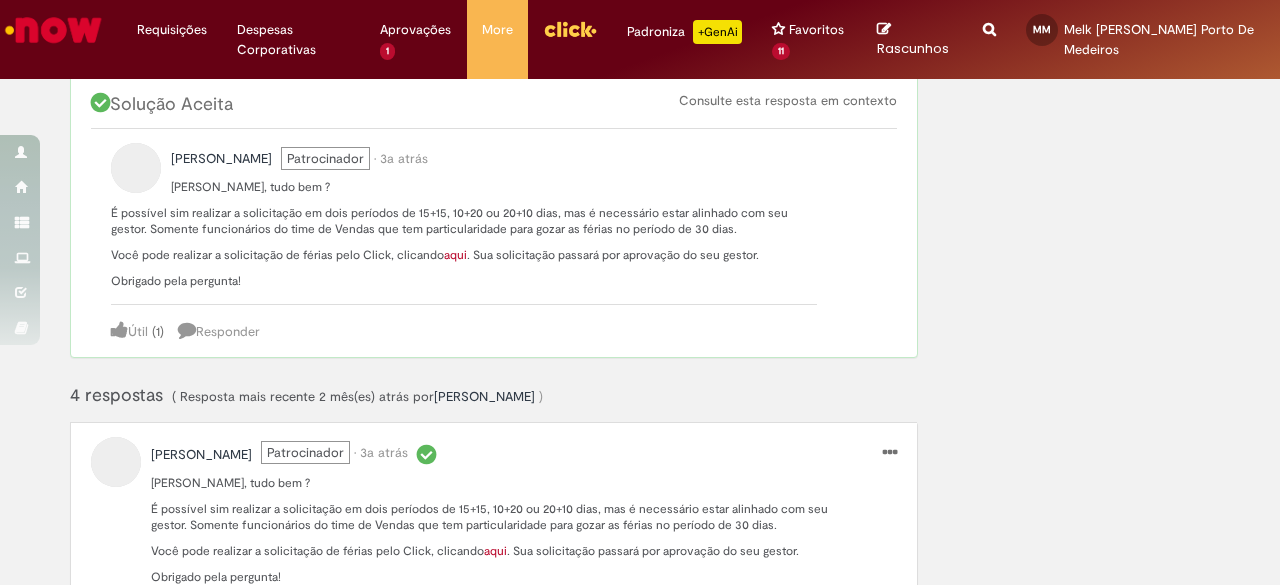 click on "aqui" at bounding box center [455, 255] 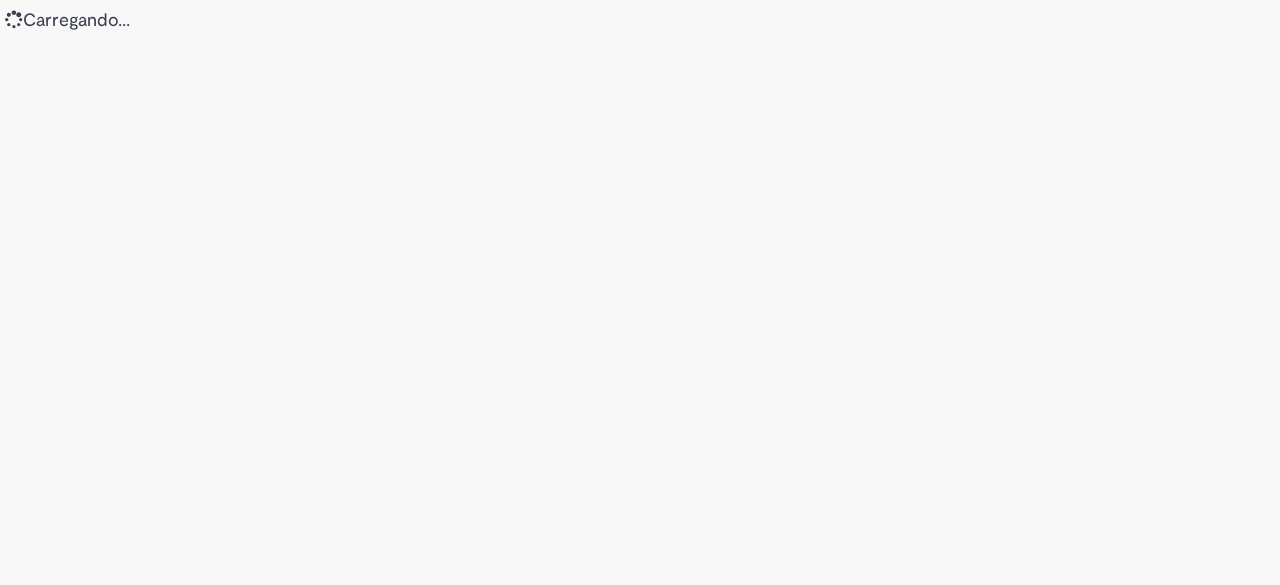 scroll, scrollTop: 0, scrollLeft: 0, axis: both 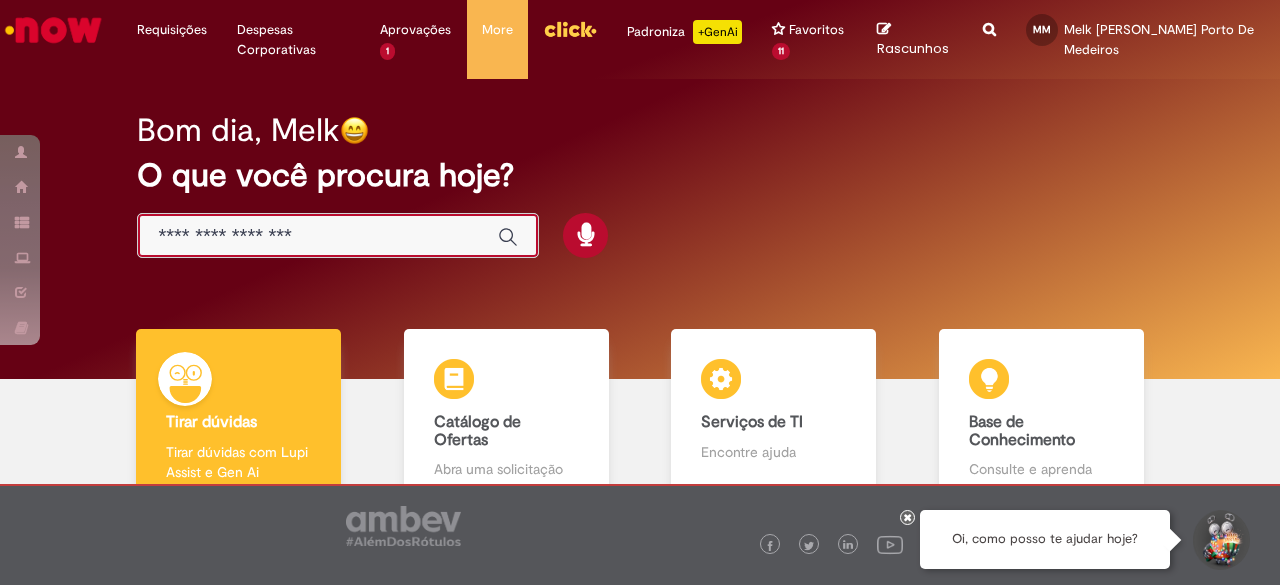 click at bounding box center (318, 236) 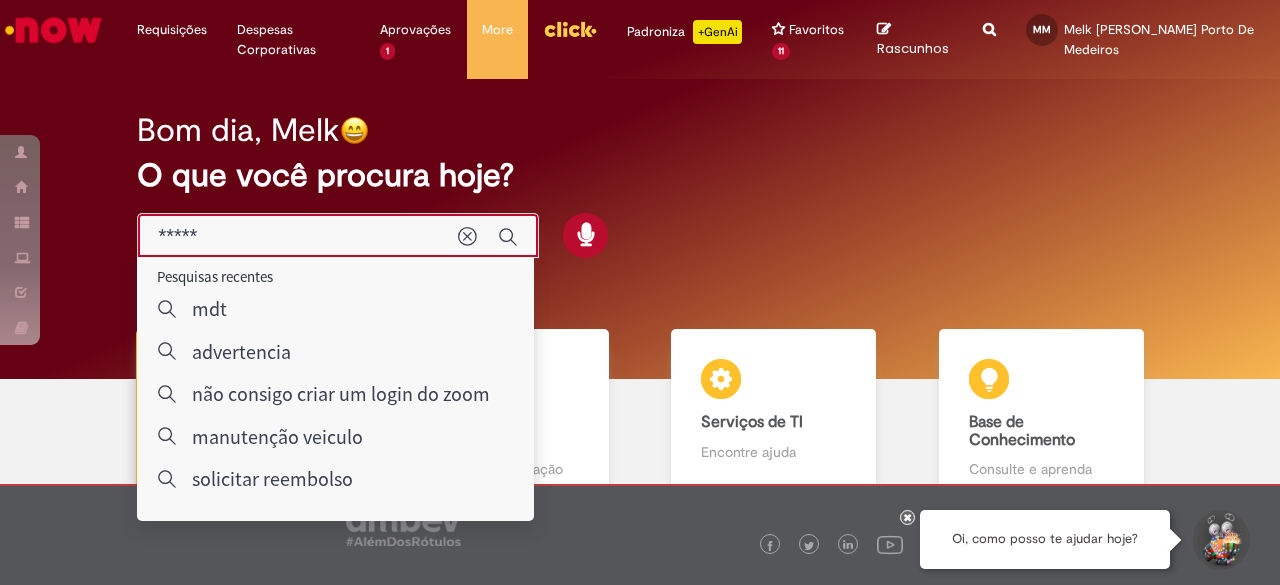 type on "******" 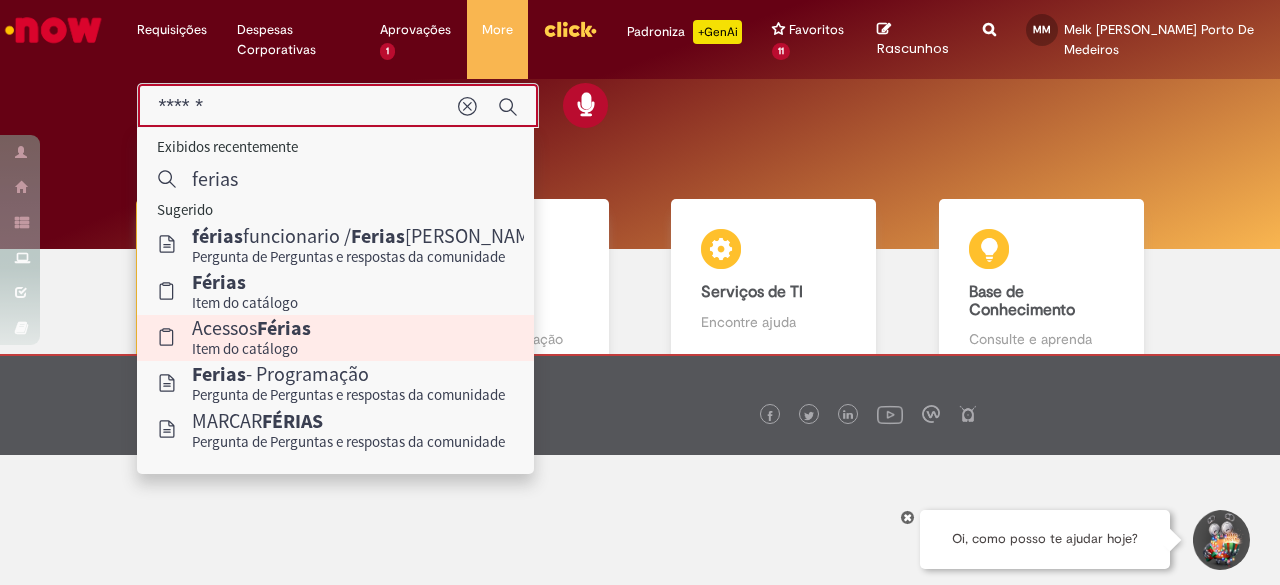 scroll, scrollTop: 130, scrollLeft: 0, axis: vertical 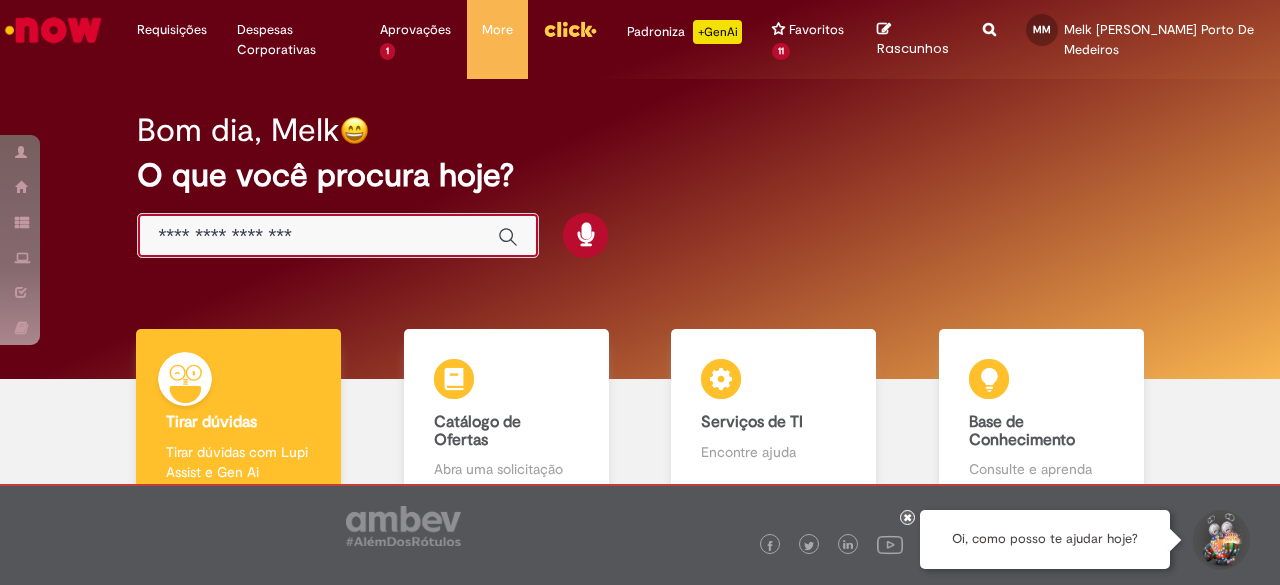 click at bounding box center [318, 236] 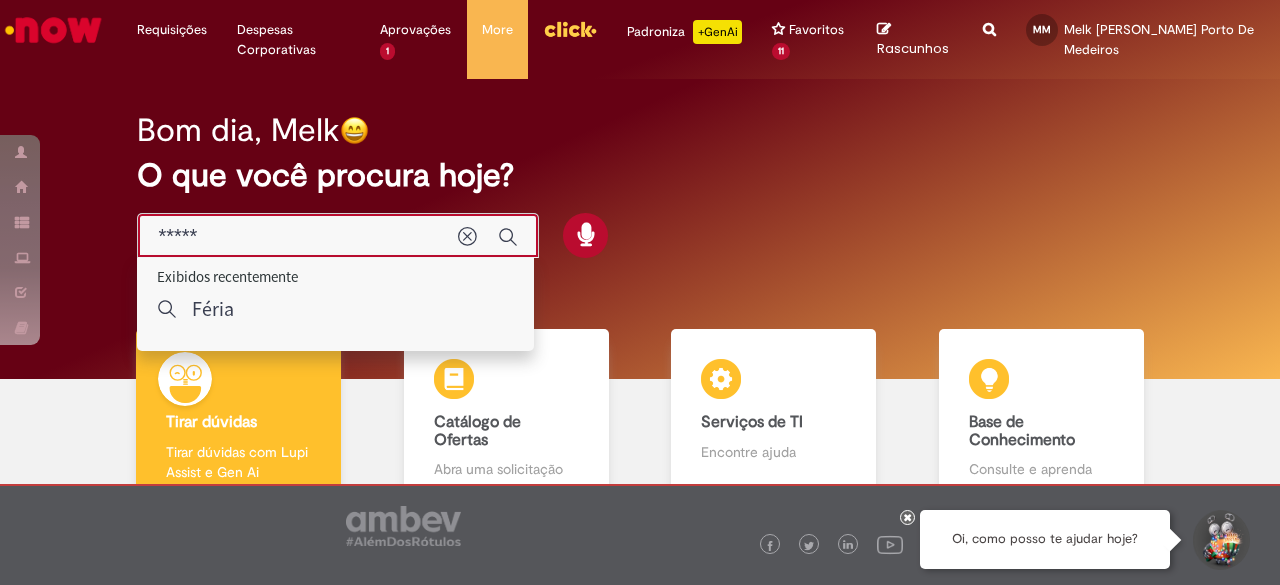 type on "******" 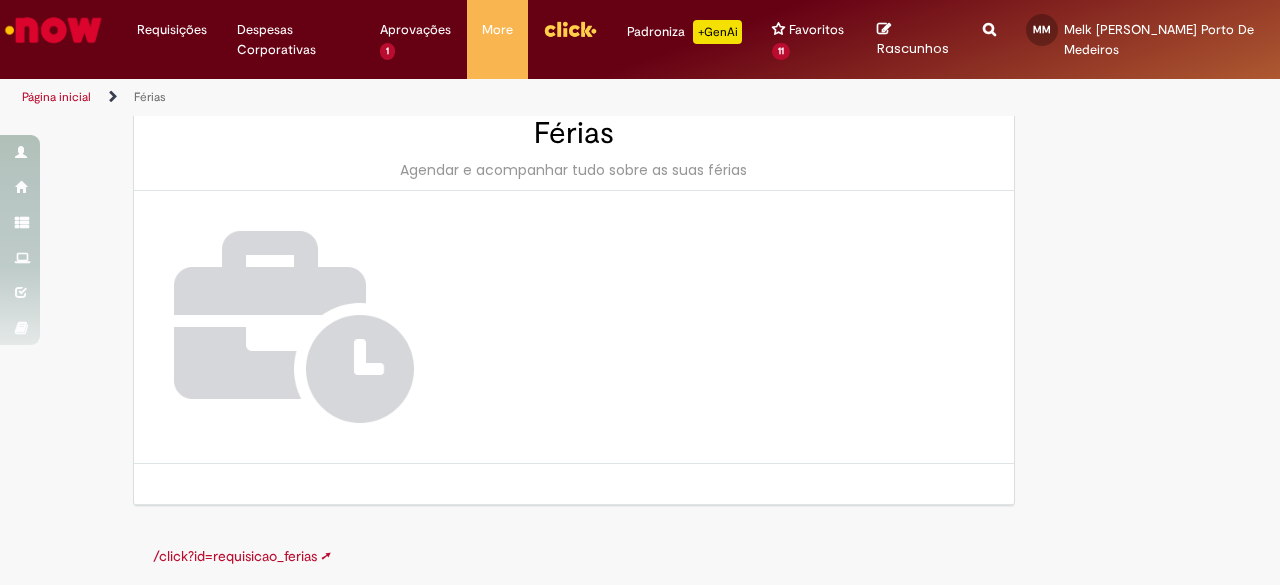 scroll, scrollTop: 0, scrollLeft: 0, axis: both 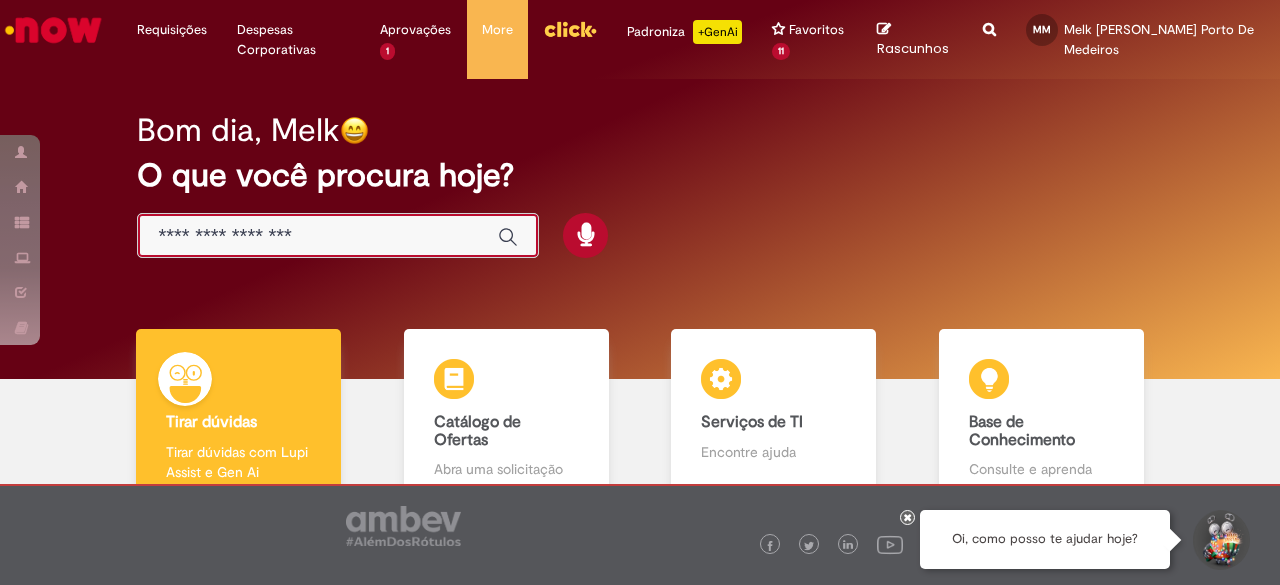 click at bounding box center (318, 236) 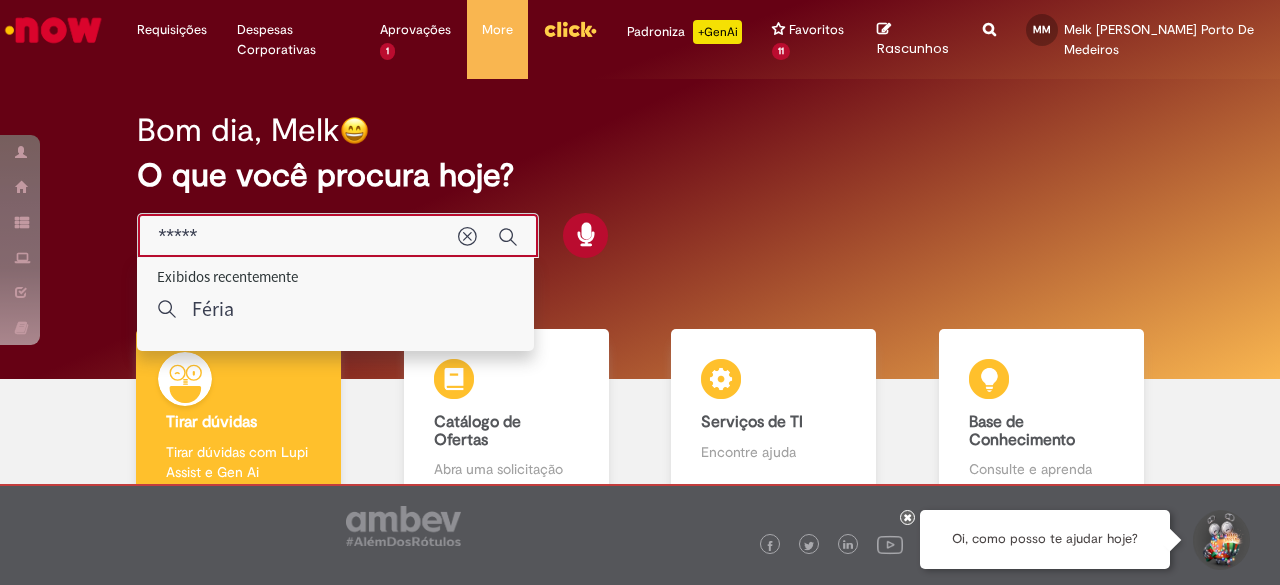 type on "******" 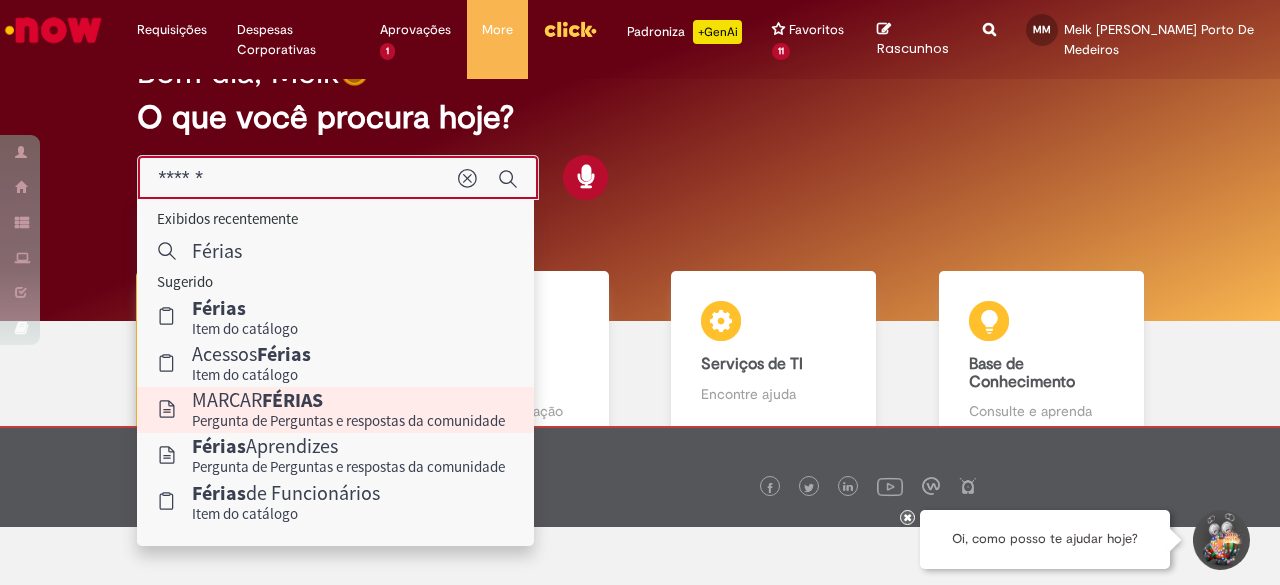 scroll, scrollTop: 60, scrollLeft: 0, axis: vertical 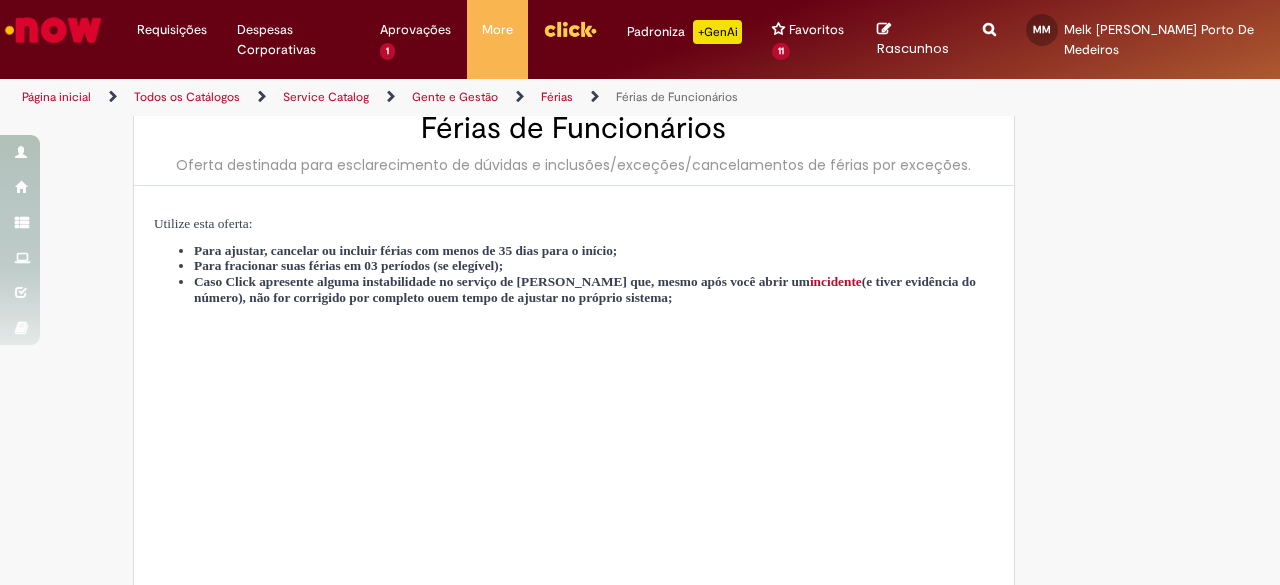 type on "********" 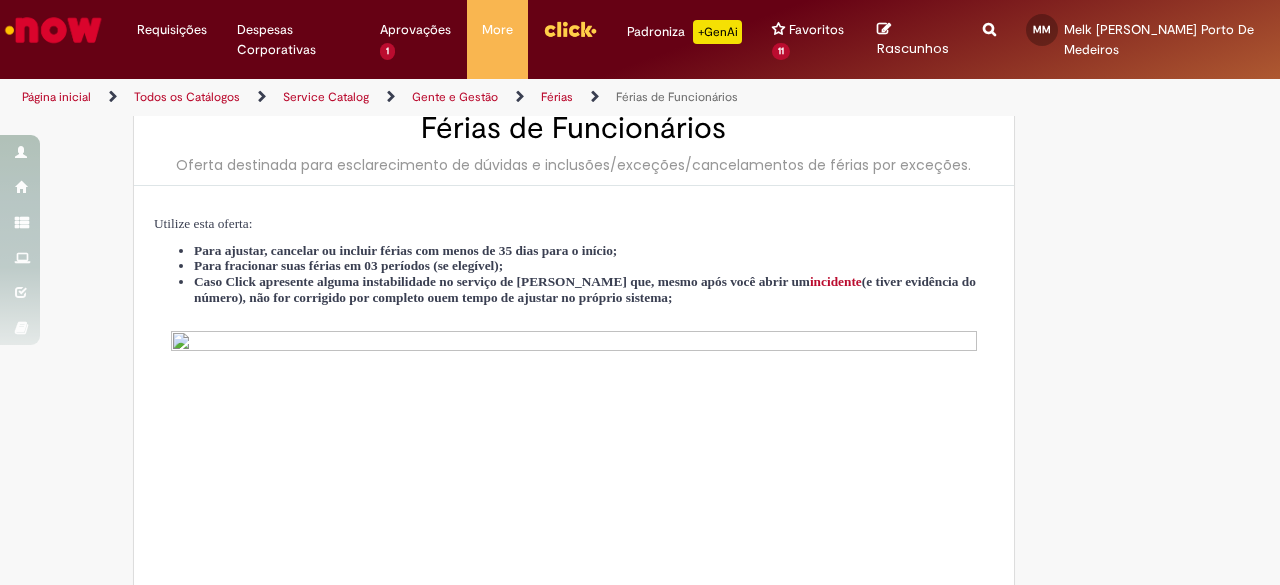 type on "**********" 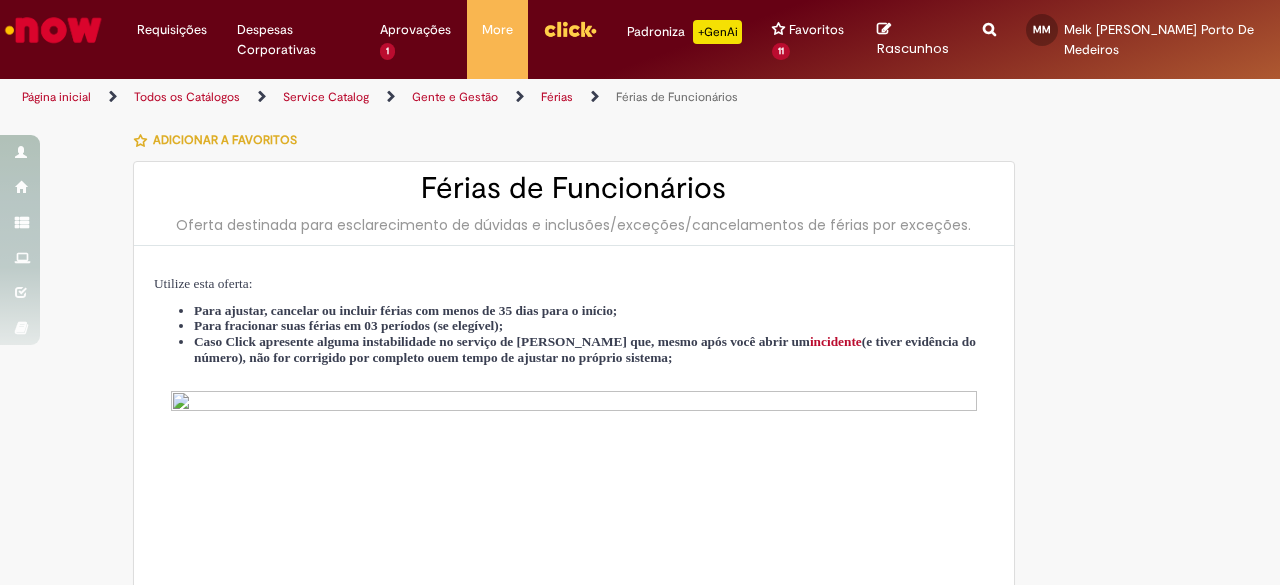 type on "**********" 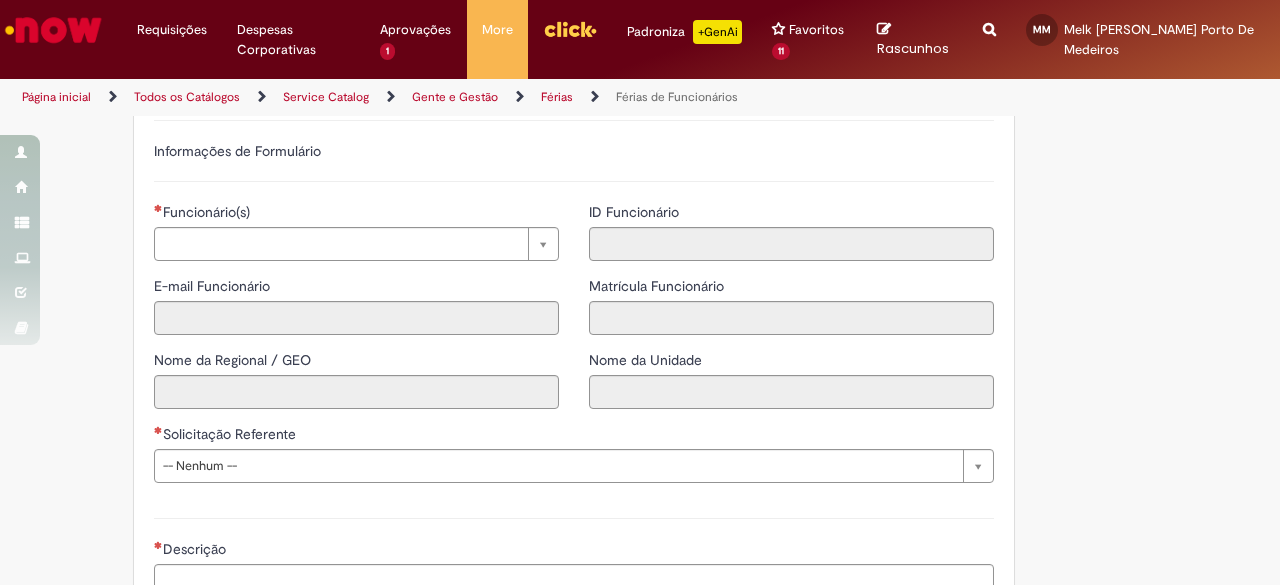 scroll, scrollTop: 1391, scrollLeft: 0, axis: vertical 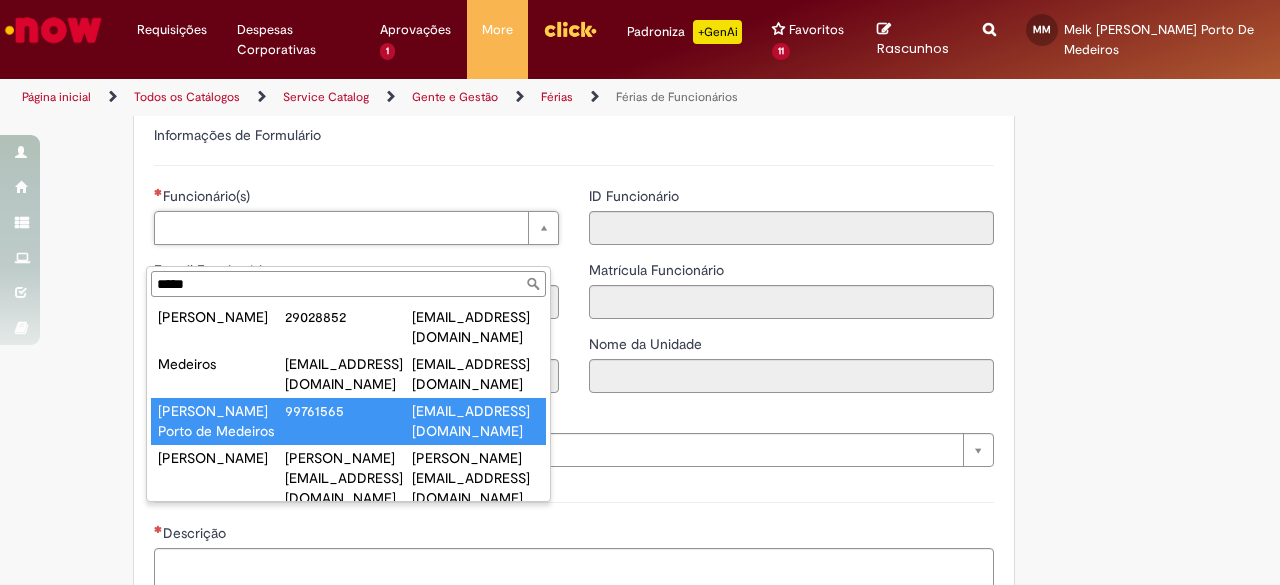 type on "****" 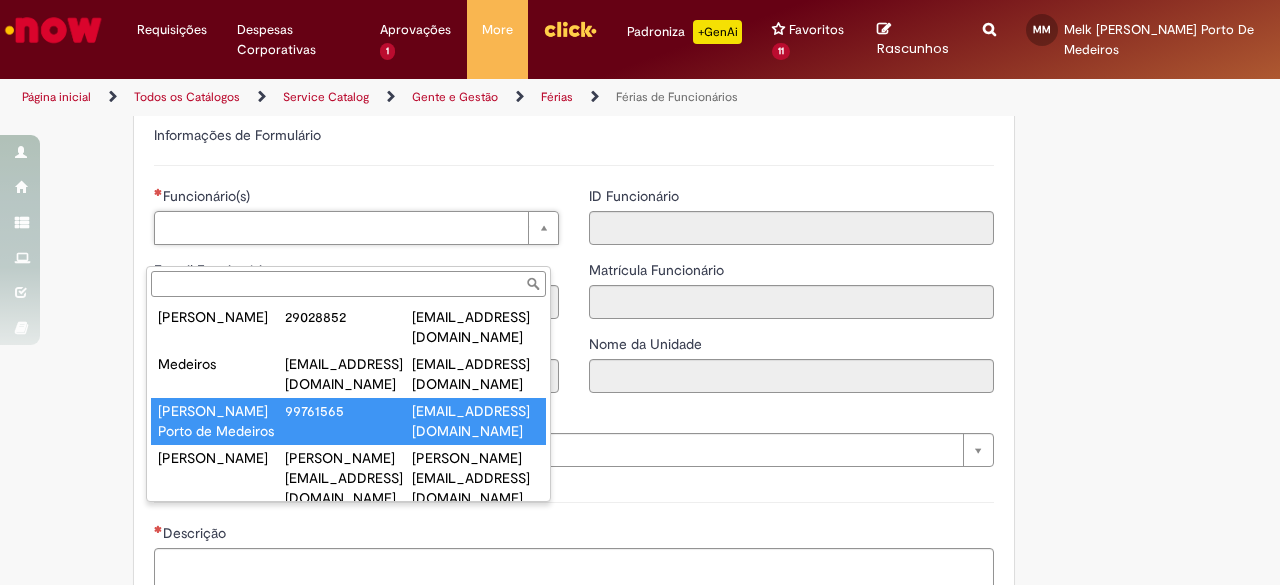 type on "**********" 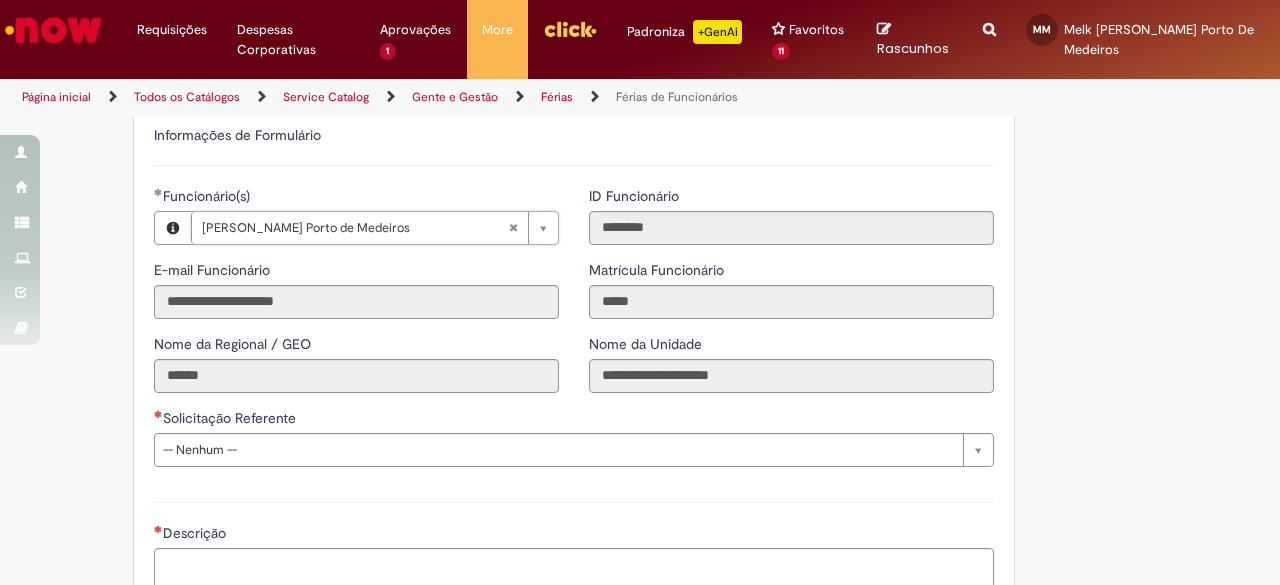 scroll, scrollTop: 1393, scrollLeft: 0, axis: vertical 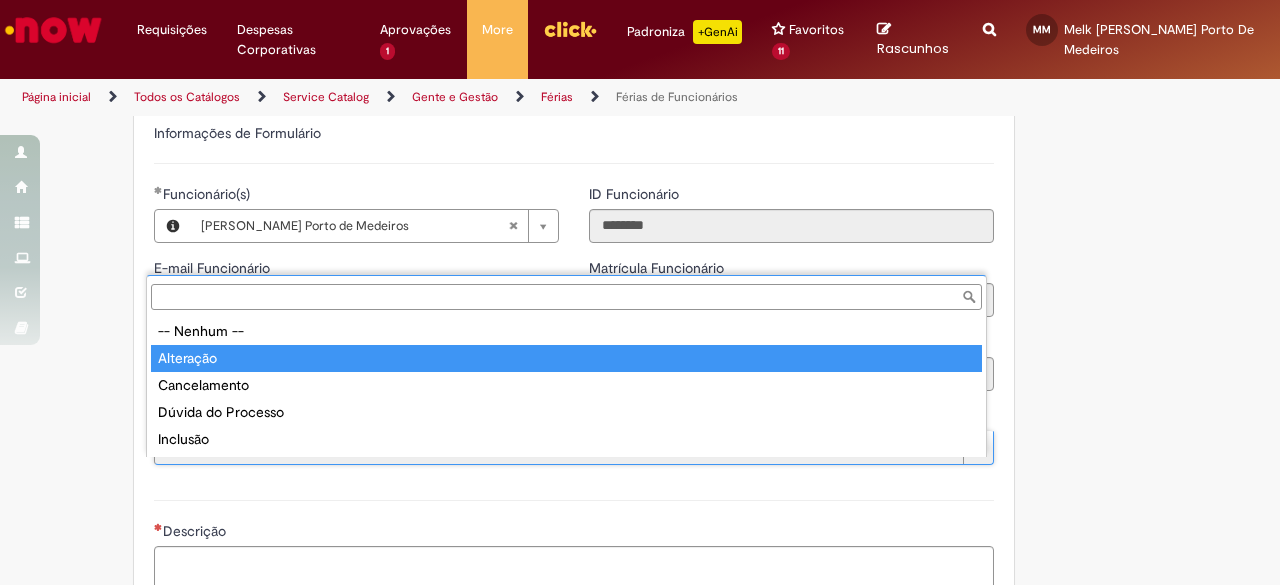 type on "*********" 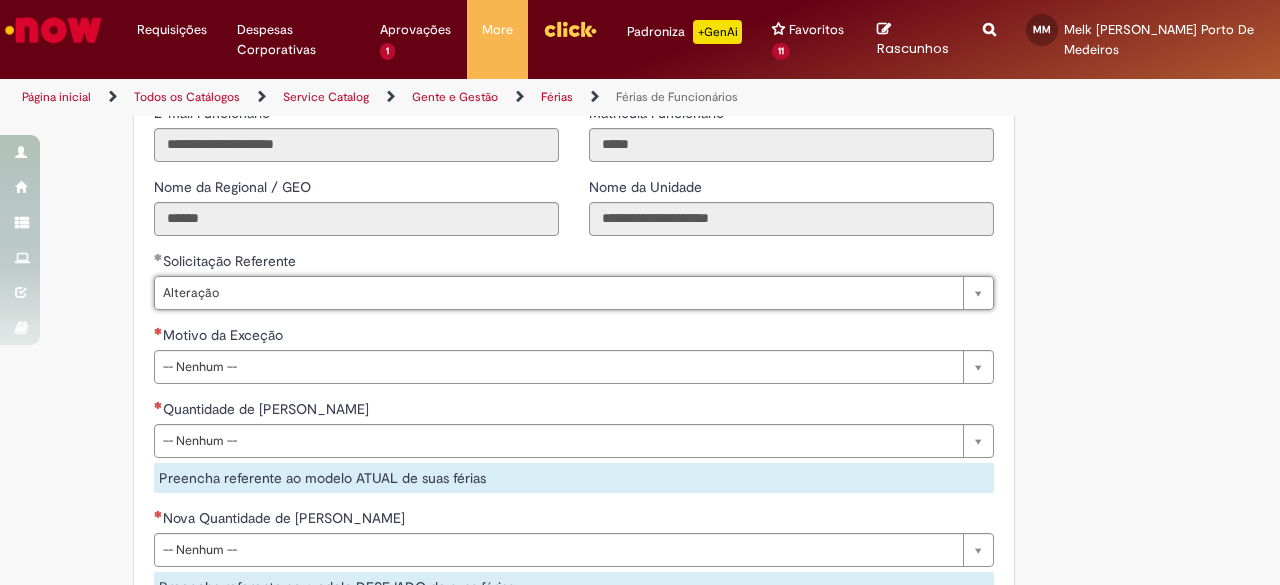 scroll, scrollTop: 1553, scrollLeft: 0, axis: vertical 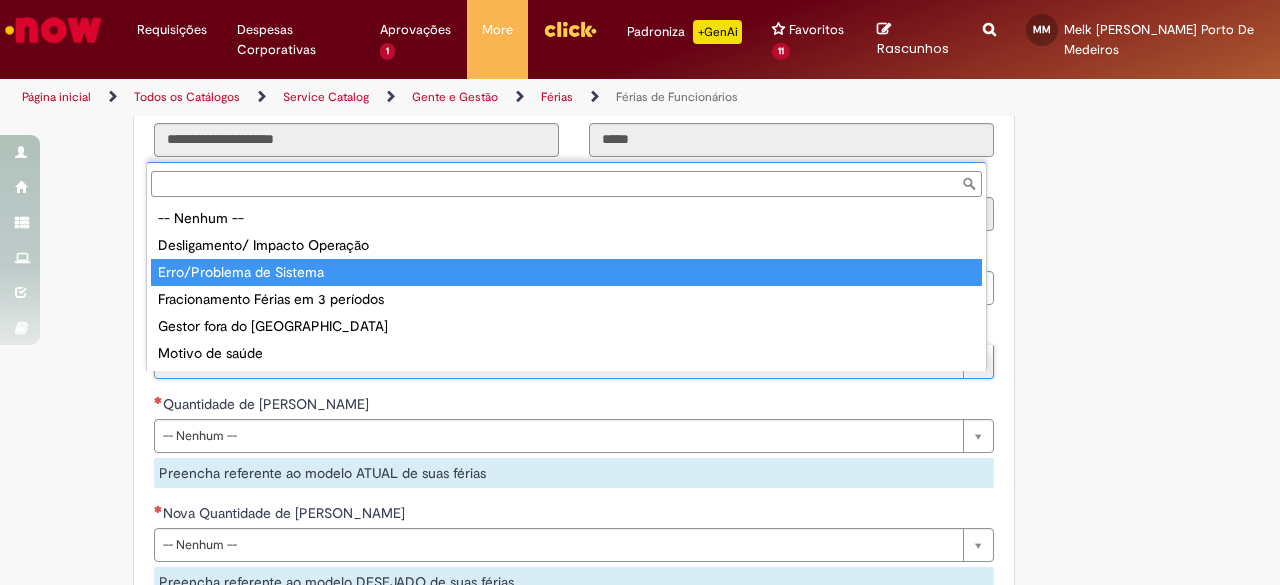 type on "**********" 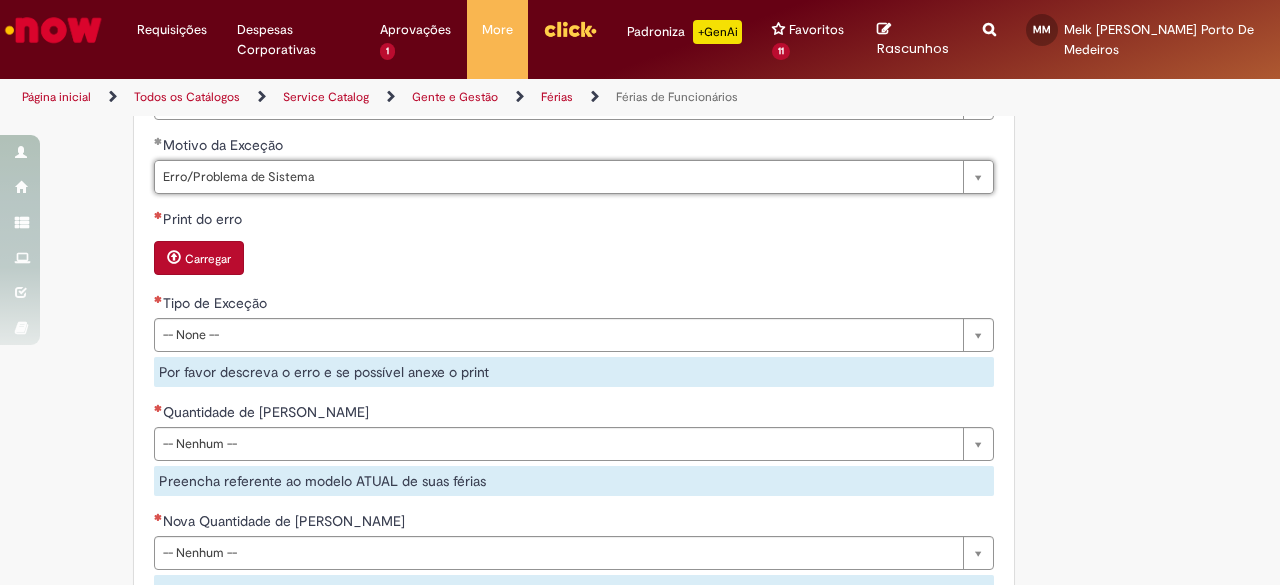 scroll, scrollTop: 1739, scrollLeft: 0, axis: vertical 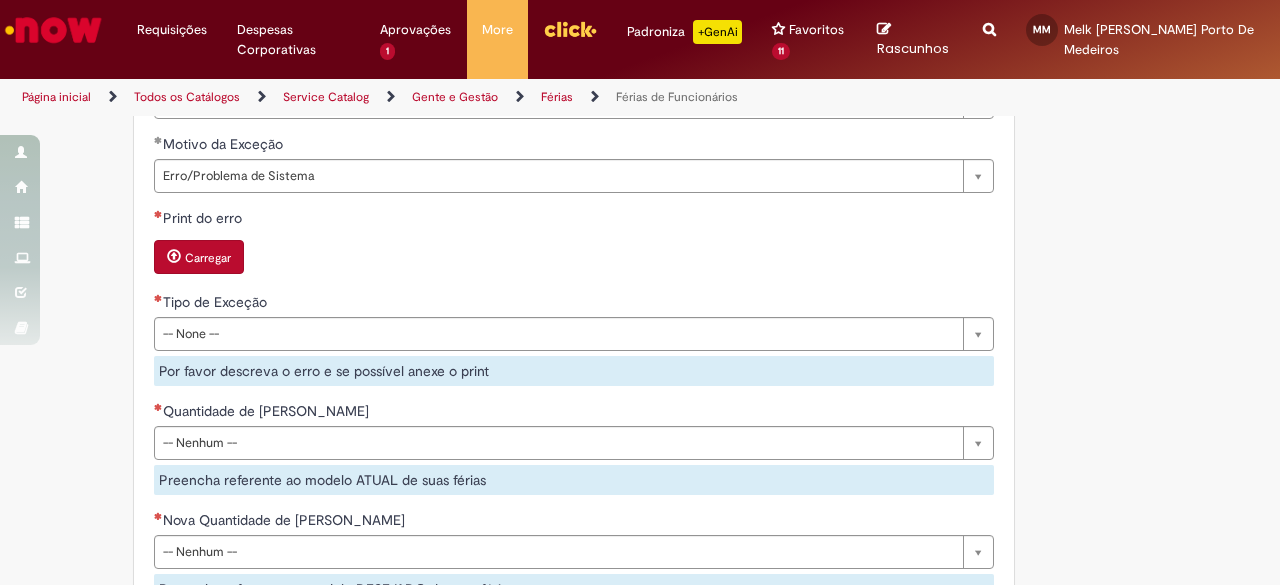 click on "Carregar" at bounding box center [574, 259] 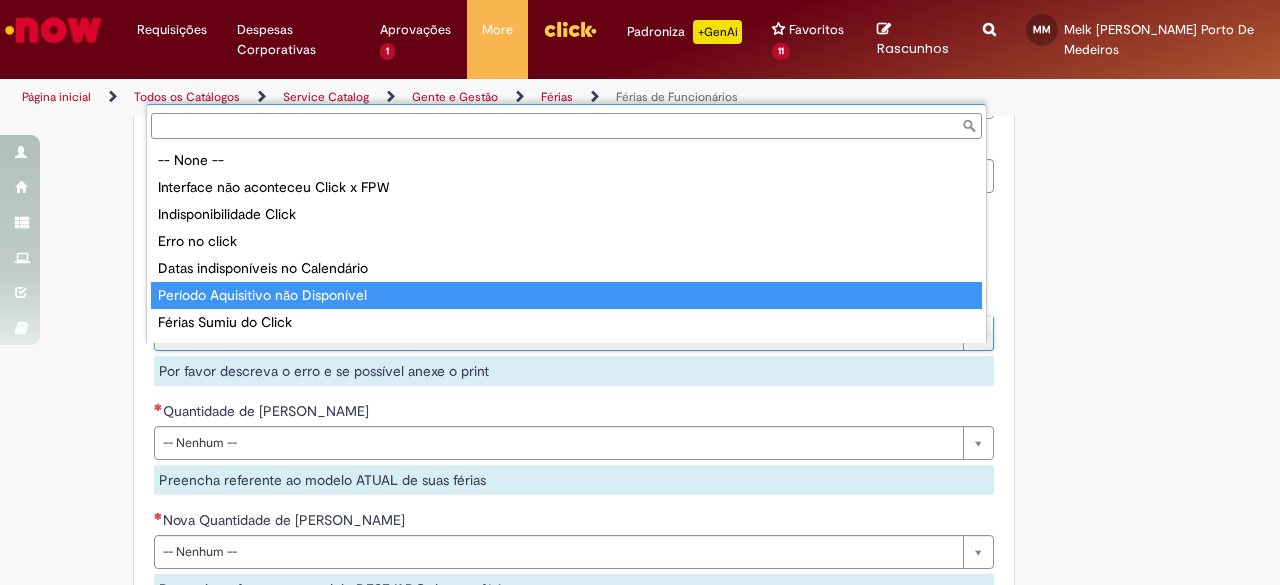 scroll, scrollTop: 51, scrollLeft: 0, axis: vertical 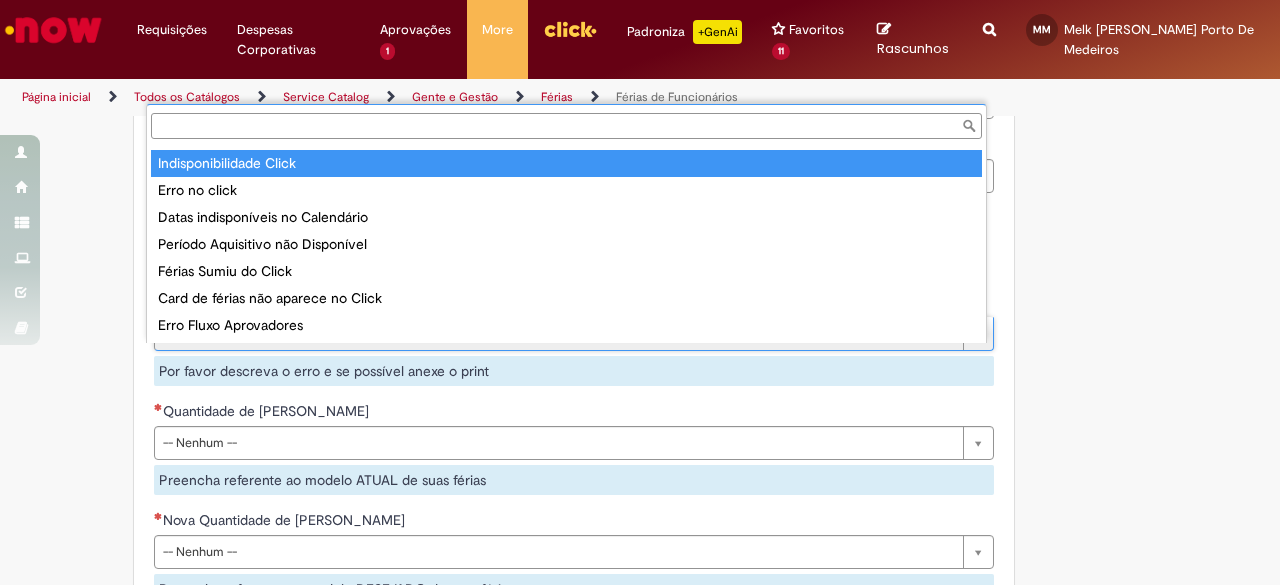 type on "**********" 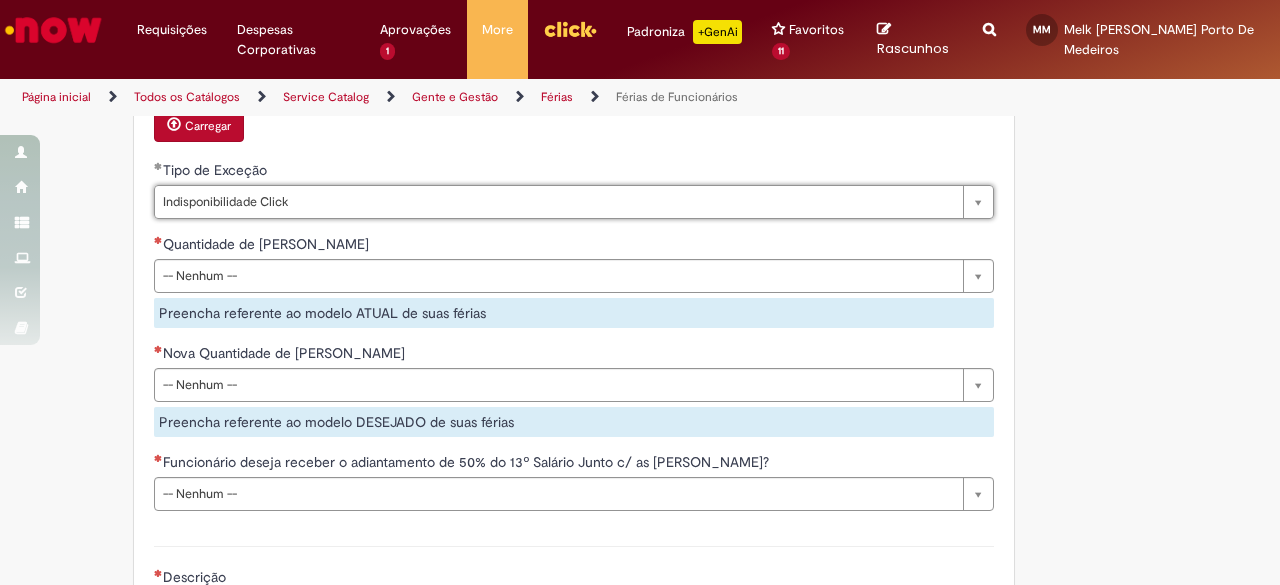 scroll, scrollTop: 1937, scrollLeft: 0, axis: vertical 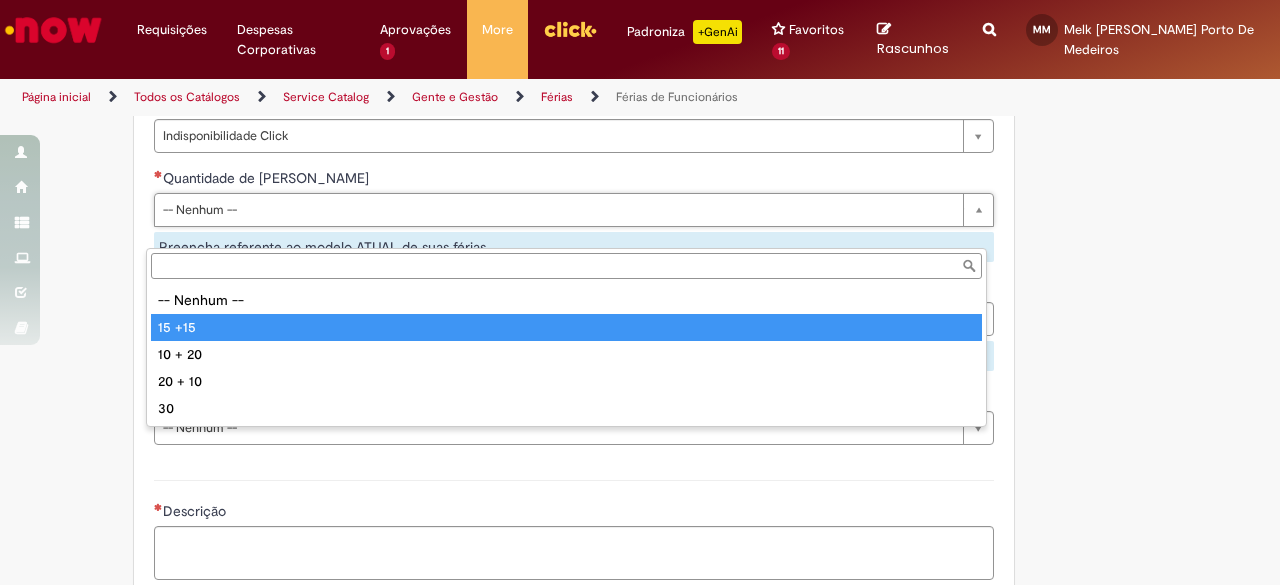 type on "******" 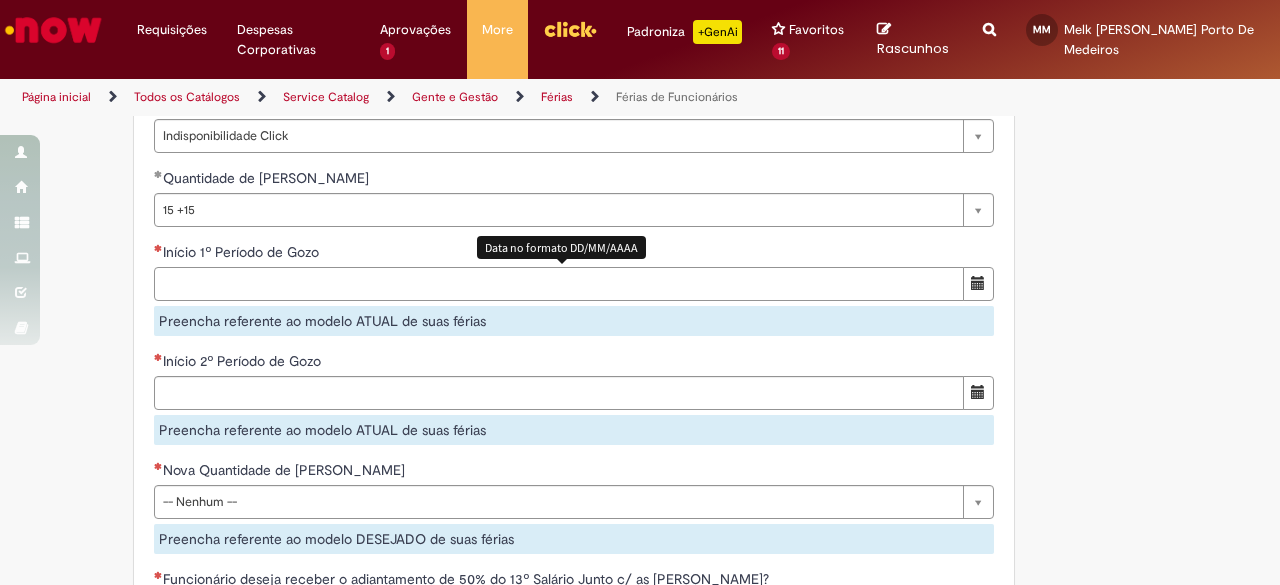 click on "Início 1º Período de Gozo" at bounding box center (559, 284) 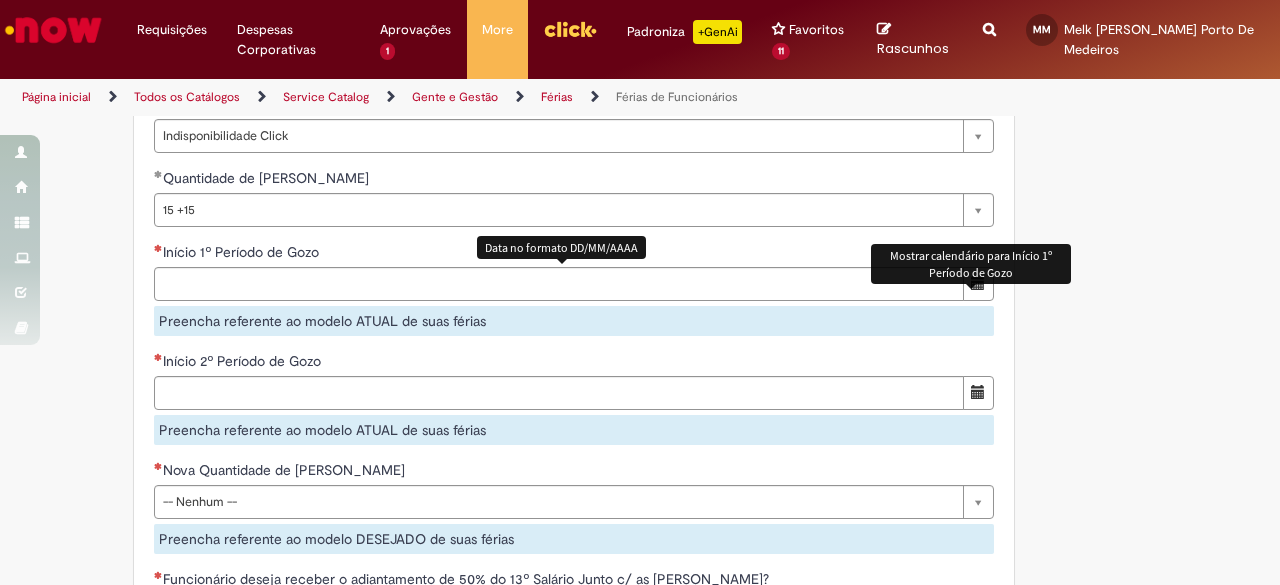 click at bounding box center (978, 284) 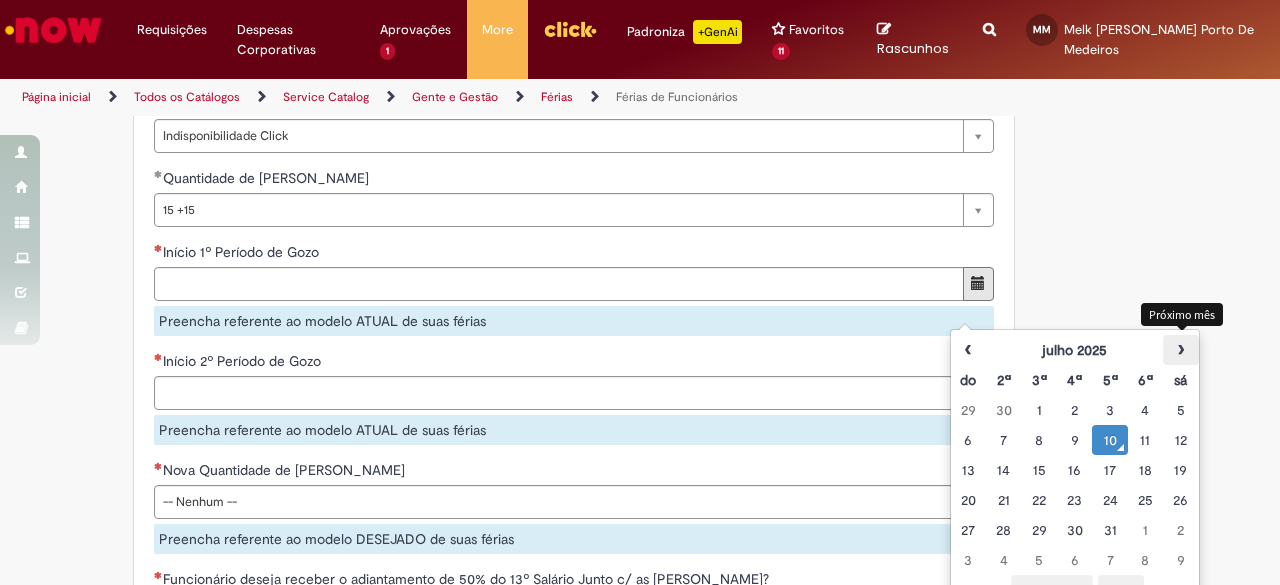 click on "›" at bounding box center [1180, 350] 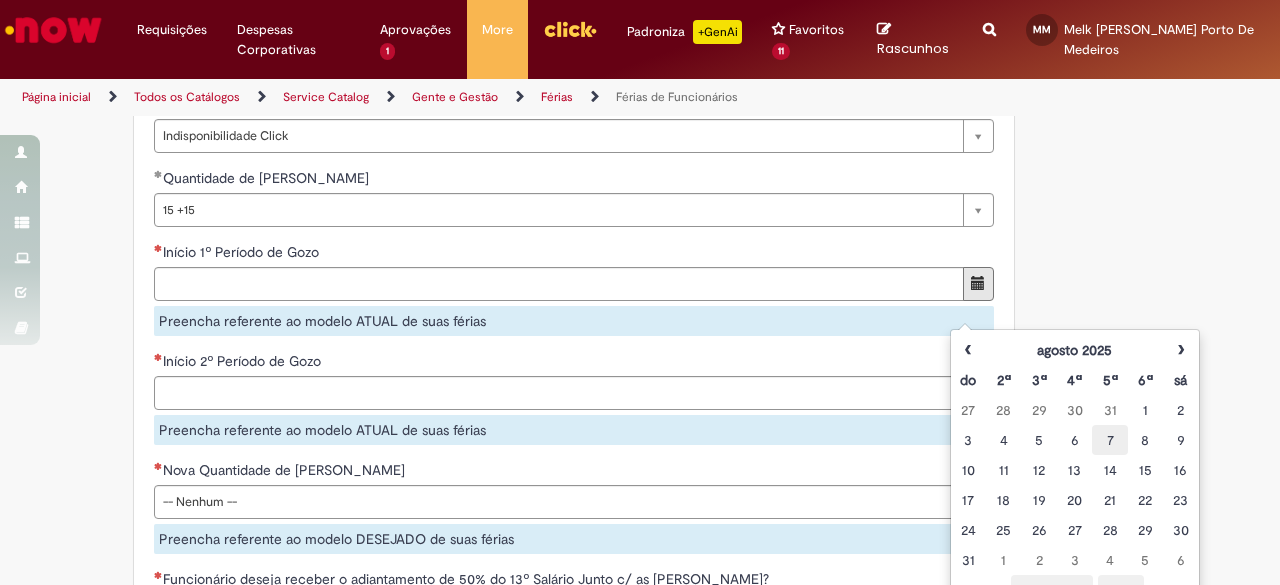click on "7" at bounding box center [1109, 440] 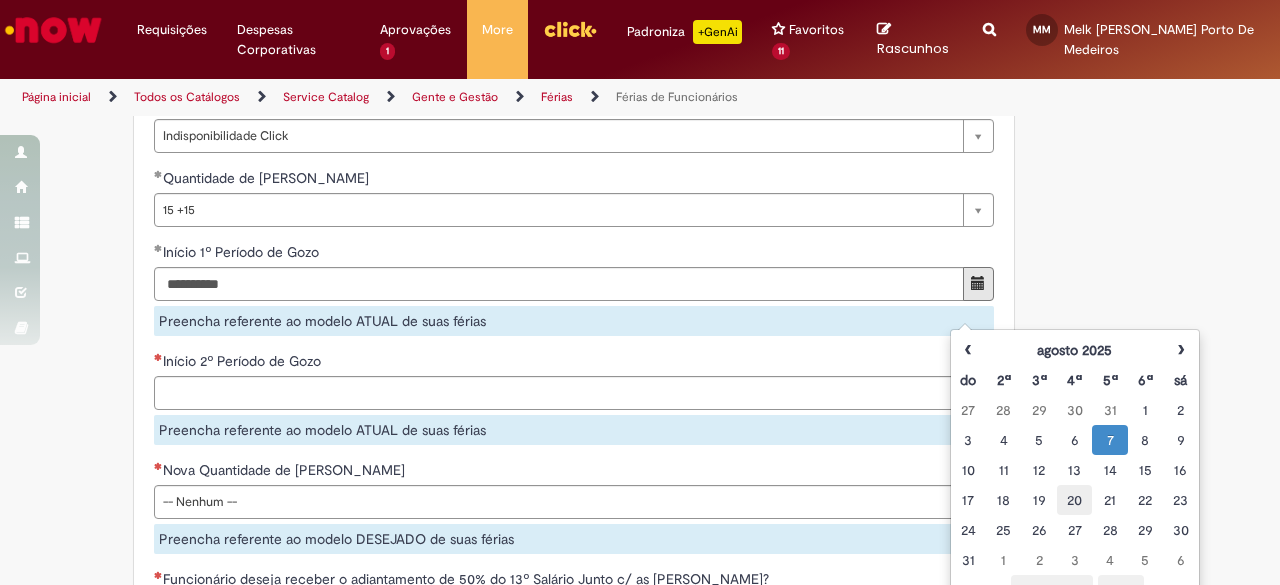 click on "20" at bounding box center (1074, 500) 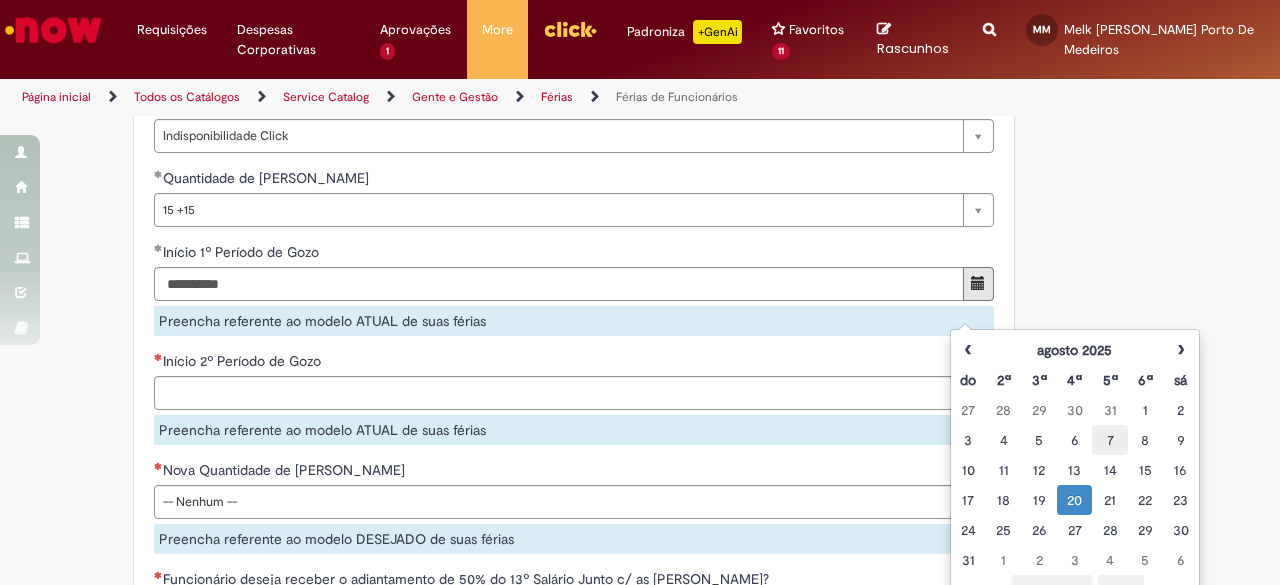 click on "7" at bounding box center [1109, 440] 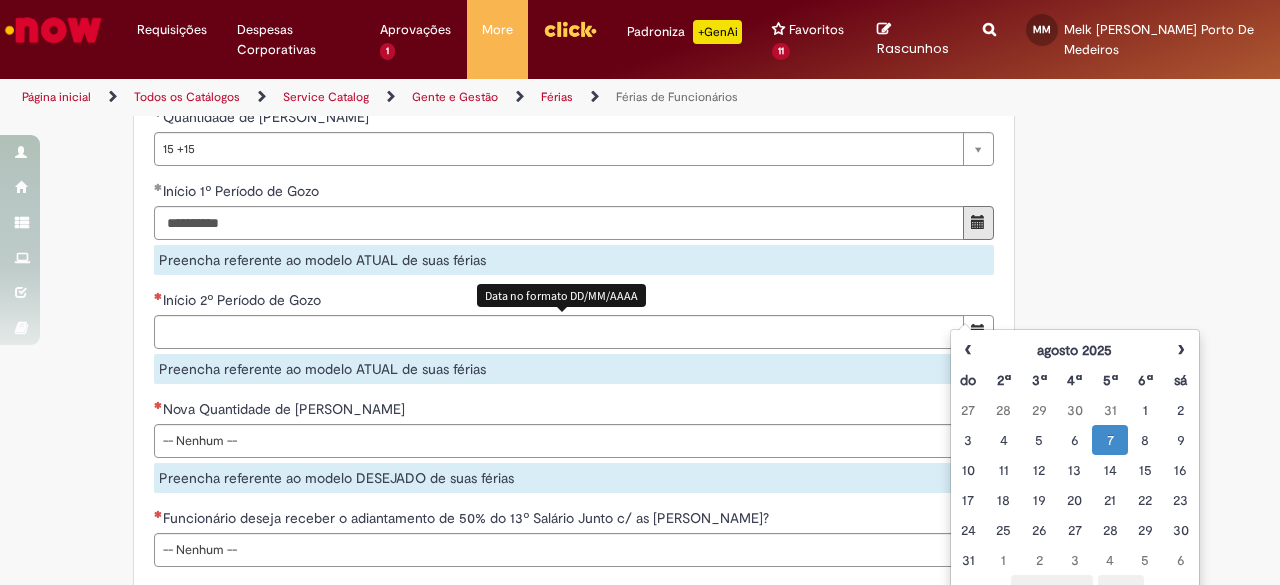 scroll, scrollTop: 2001, scrollLeft: 0, axis: vertical 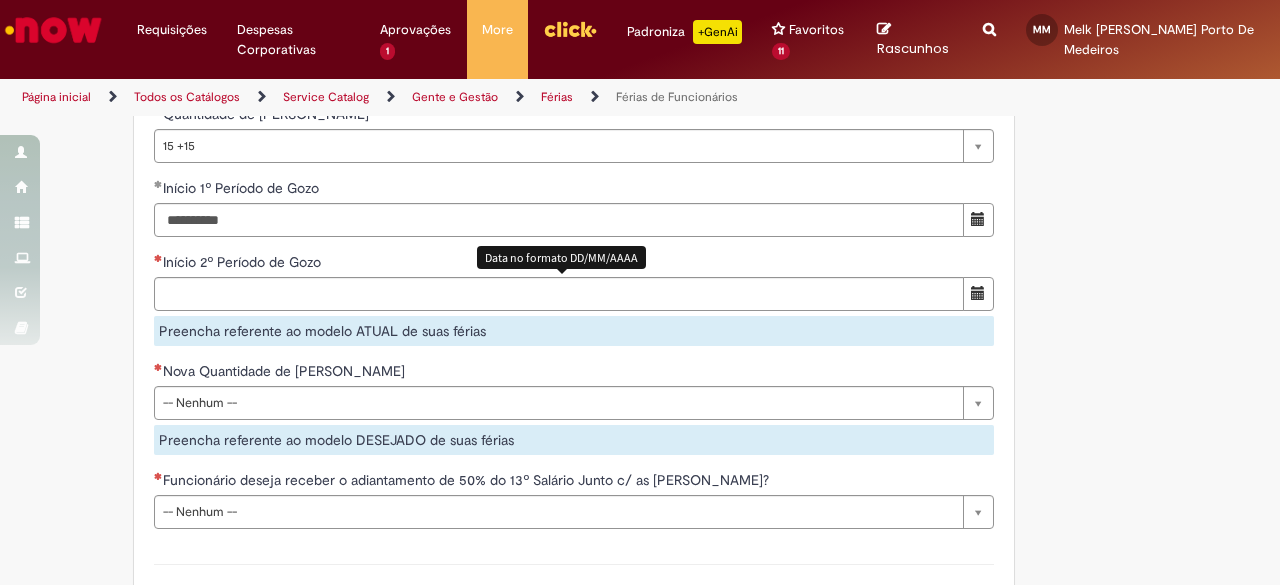 click on "**********" at bounding box center [574, 171] 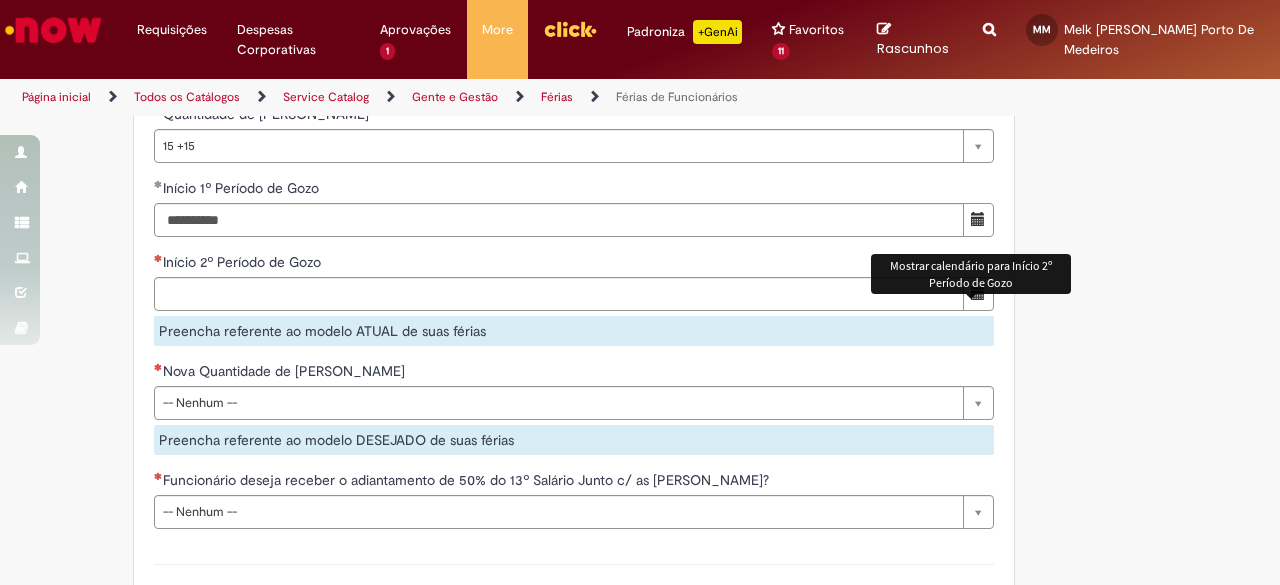 click at bounding box center (978, 294) 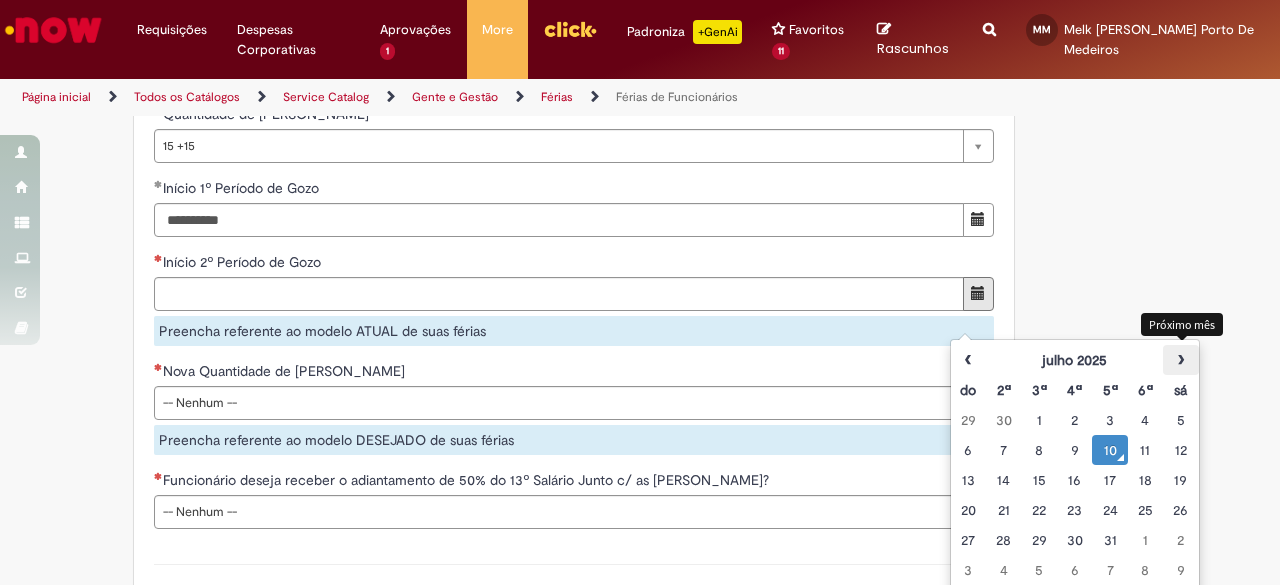 click on "›" at bounding box center [1180, 360] 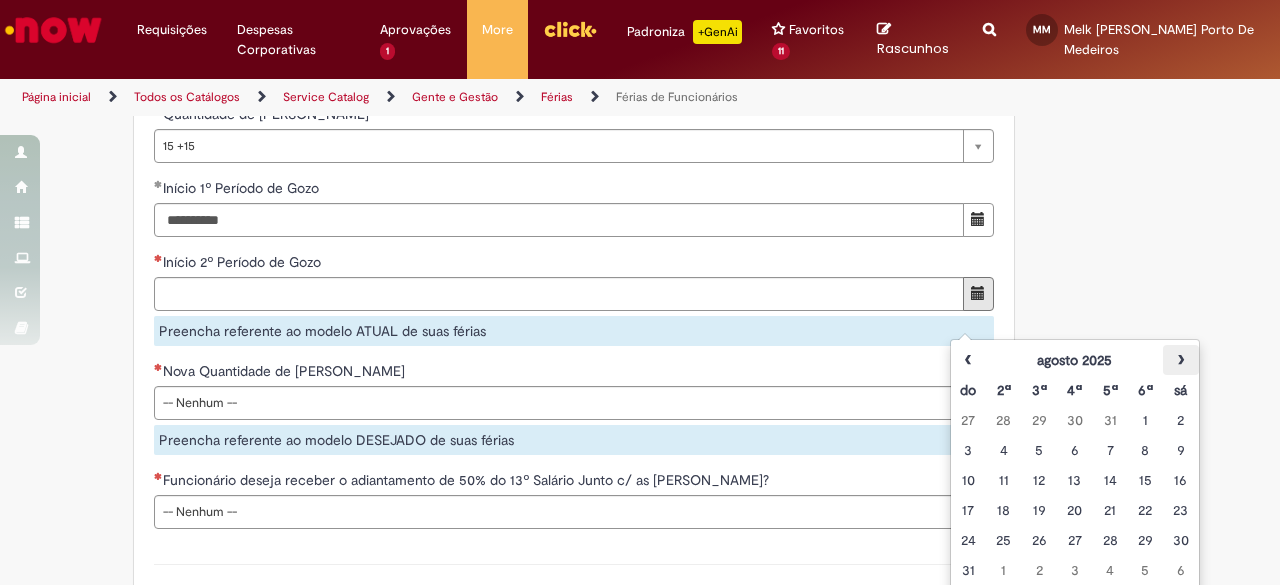 click on "›" at bounding box center [1180, 360] 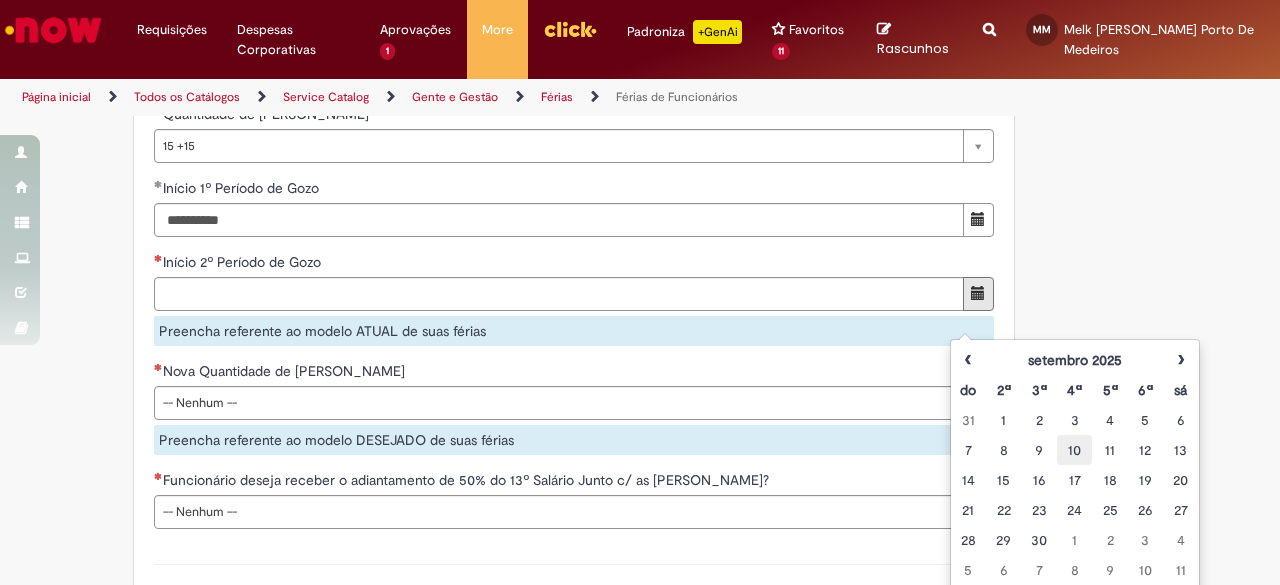 click on "10" at bounding box center [1074, 450] 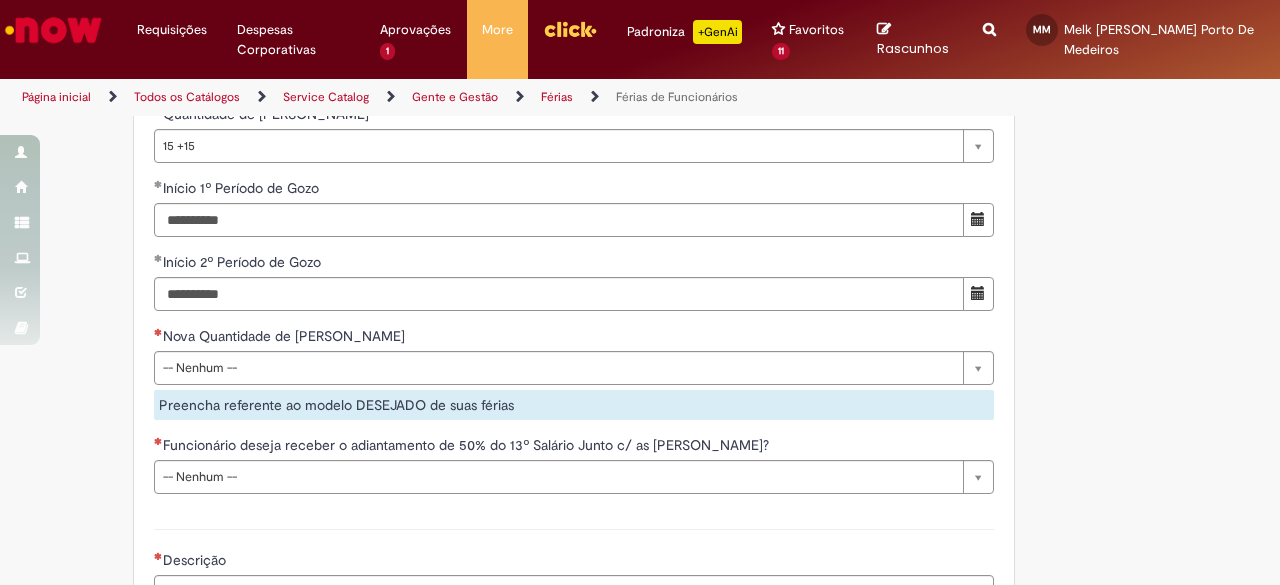 click on "Adicionar a Favoritos
Férias de Funcionários
Oferta destinada para esclarecimento de dúvidas e inclusões/exceções/cancelamentos de férias por exceções.
Utilize esta oferta:
Para ajustar, cancelar ou incluir férias com menos de 35 dias para o início;
Para fracionar suas férias em 03 períodos (se elegível);
Caso Click apresente alguma instabilidade no serviço de Férias que, mesmo após você abrir um  incidente  (e tiver evidência do número), não for corrigido por completo ou  em tempo de ajustar no próprio sistema;
> Para incluir, alterar ou cancelar Férias dentro do prazo de 35 dias de antecedência, é só acessar  Portal Click  > Você > Férias; > Para acessar a Diretriz de Férias, basta  clicar aqui
> Ficou com dúvidas sobre Férias via Termo? É só acessar a   FAQ – Fluxo de alteração de férias por exceção no Click Dúvidas Trabalhistas ." at bounding box center [640, -428] 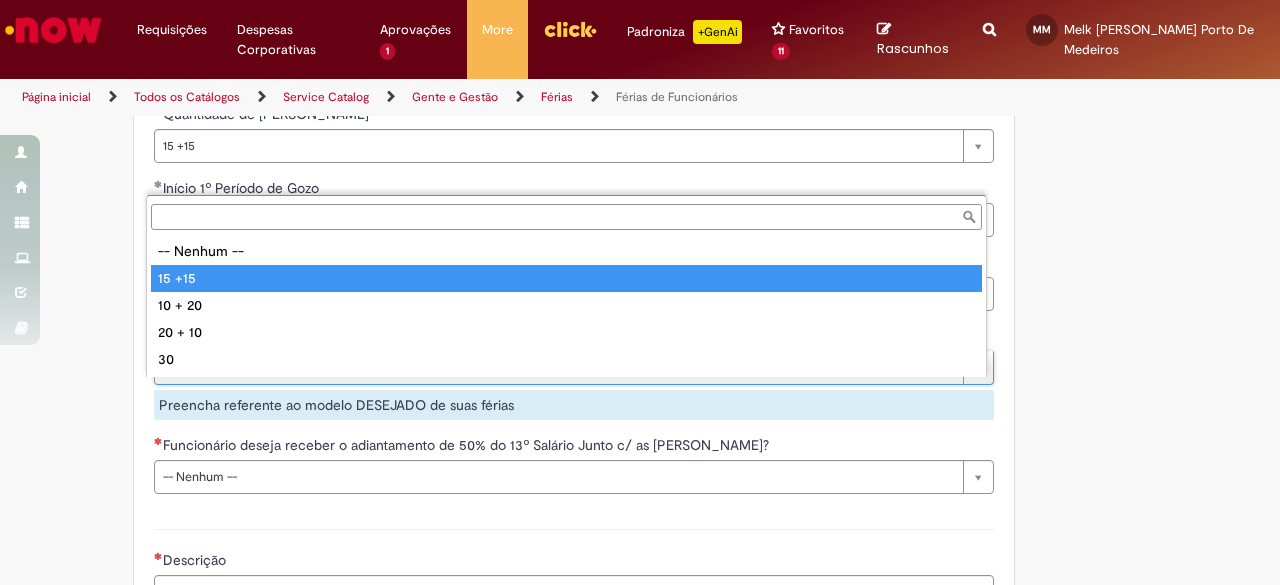 type on "******" 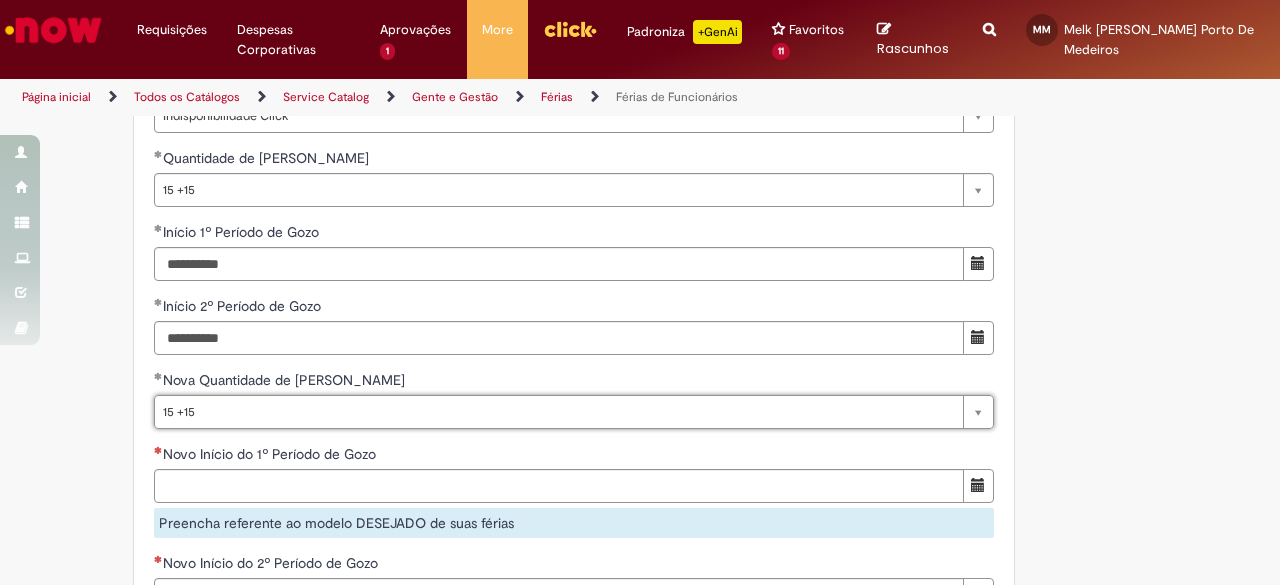 scroll, scrollTop: 1956, scrollLeft: 0, axis: vertical 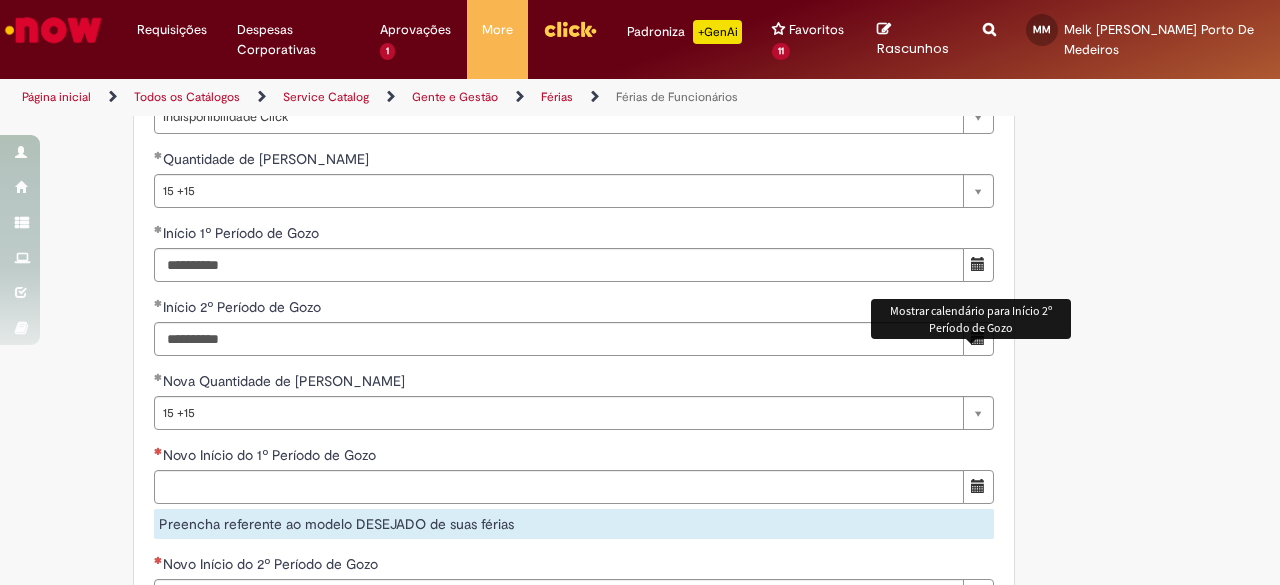 click at bounding box center (978, 339) 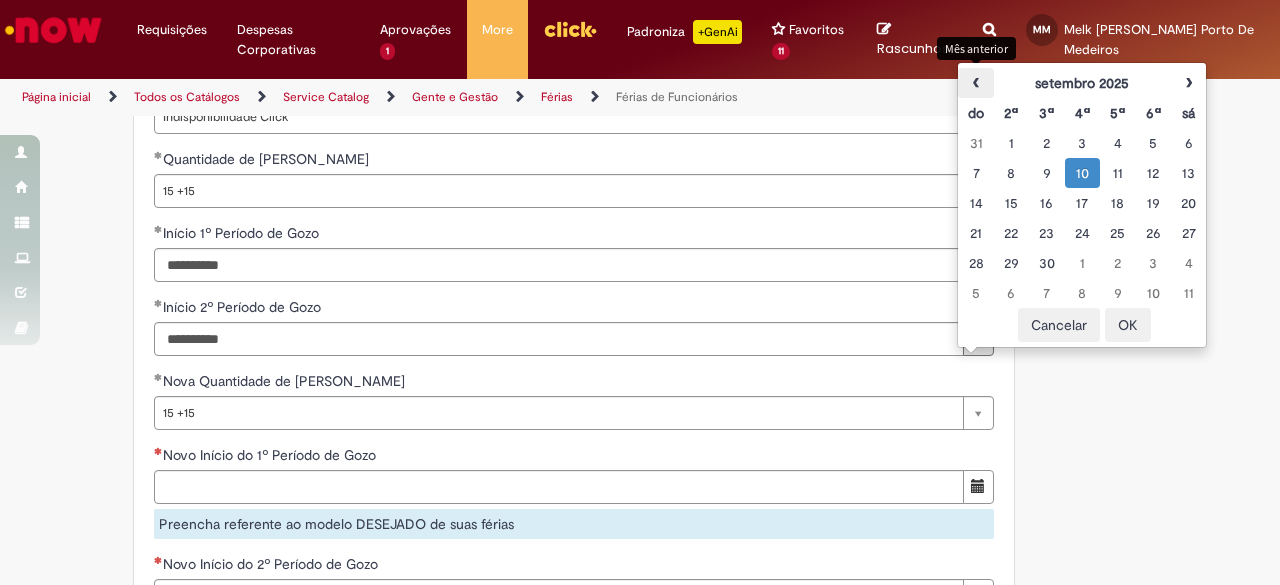 click on "‹" at bounding box center (975, 83) 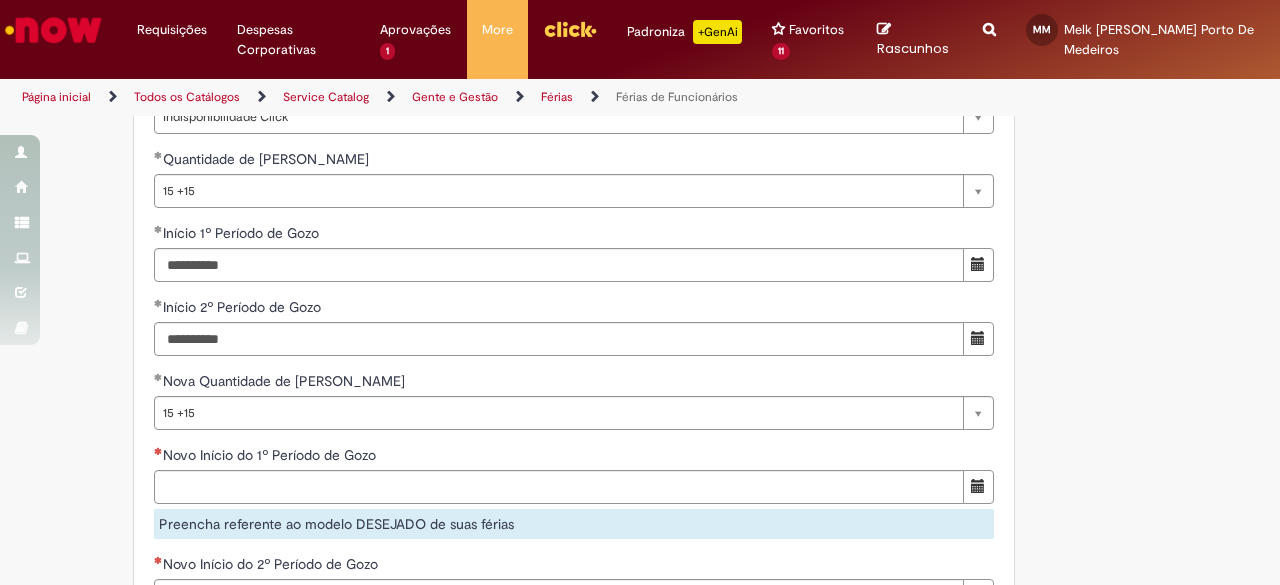click on "Adicionar a Favoritos
Férias de Funcionários
Oferta destinada para esclarecimento de dúvidas e inclusões/exceções/cancelamentos de férias por exceções.
Utilize esta oferta:
Para ajustar, cancelar ou incluir férias com menos de 35 dias para o início;
Para fracionar suas férias em 03 períodos (se elegível);
Caso Click apresente alguma instabilidade no serviço de Férias que, mesmo após você abrir um  incidente  (e tiver evidência do número), não for corrigido por completo ou  em tempo de ajustar no próprio sistema;
> Para incluir, alterar ou cancelar Férias dentro do prazo de 35 dias de antecedência, é só acessar  Portal Click  > Você > Férias; > Para acessar a Diretriz de Férias, basta  clicar aqui
> Ficou com dúvidas sobre Férias via Termo? É só acessar a   FAQ – Fluxo de alteração de férias por exceção no Click Dúvidas Trabalhistas ." at bounding box center [640, -292] 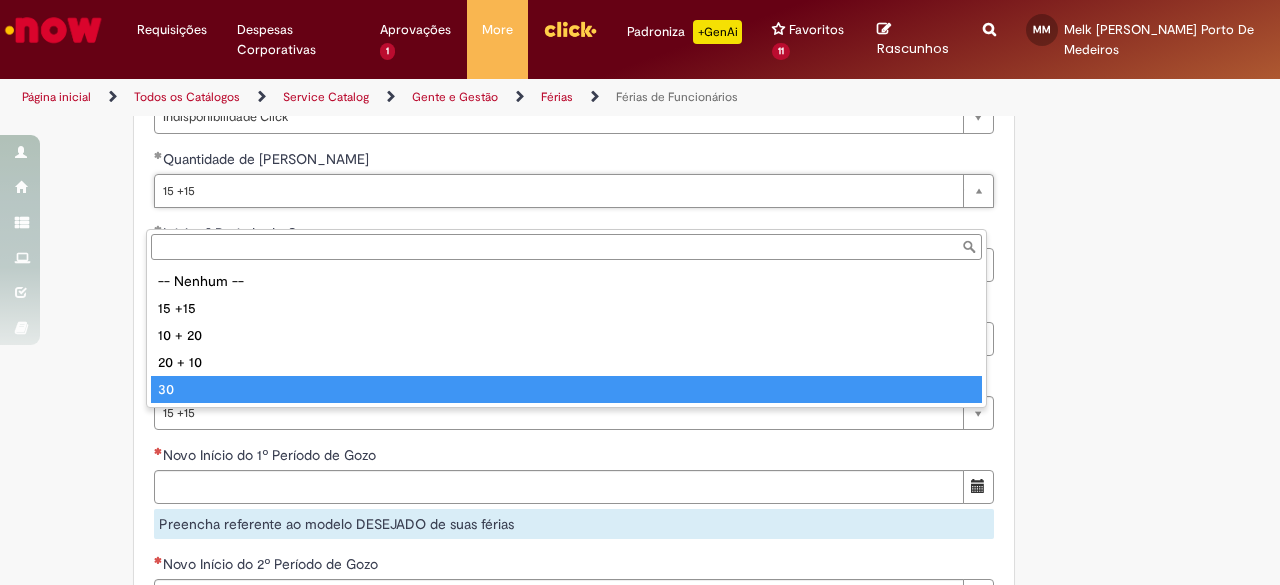 type on "**" 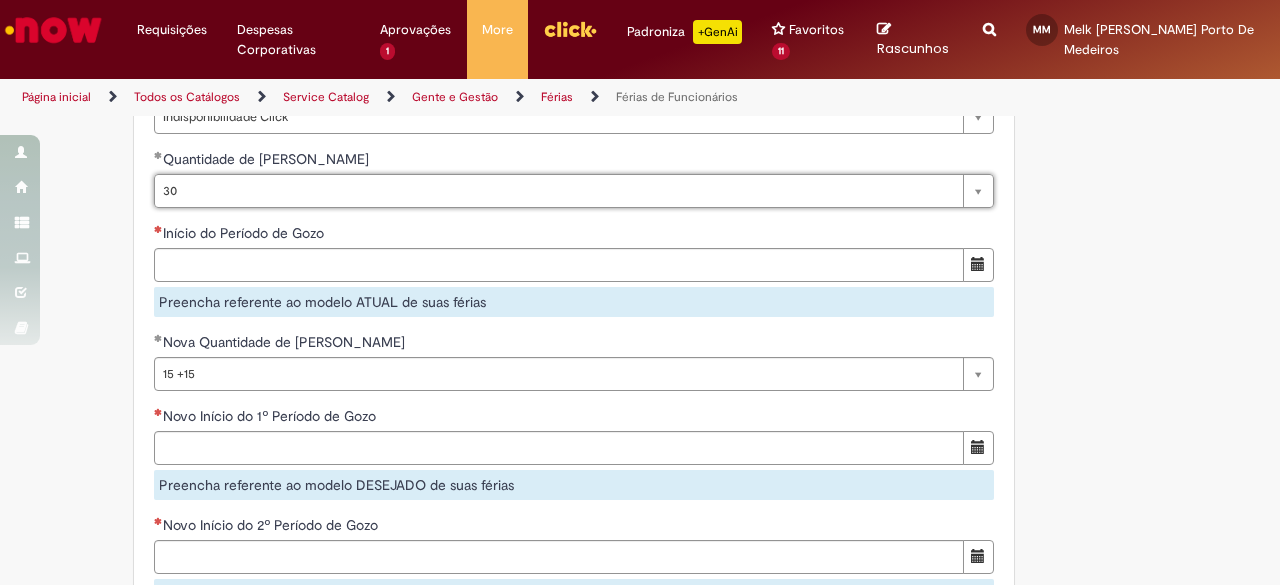 scroll, scrollTop: 0, scrollLeft: 14, axis: horizontal 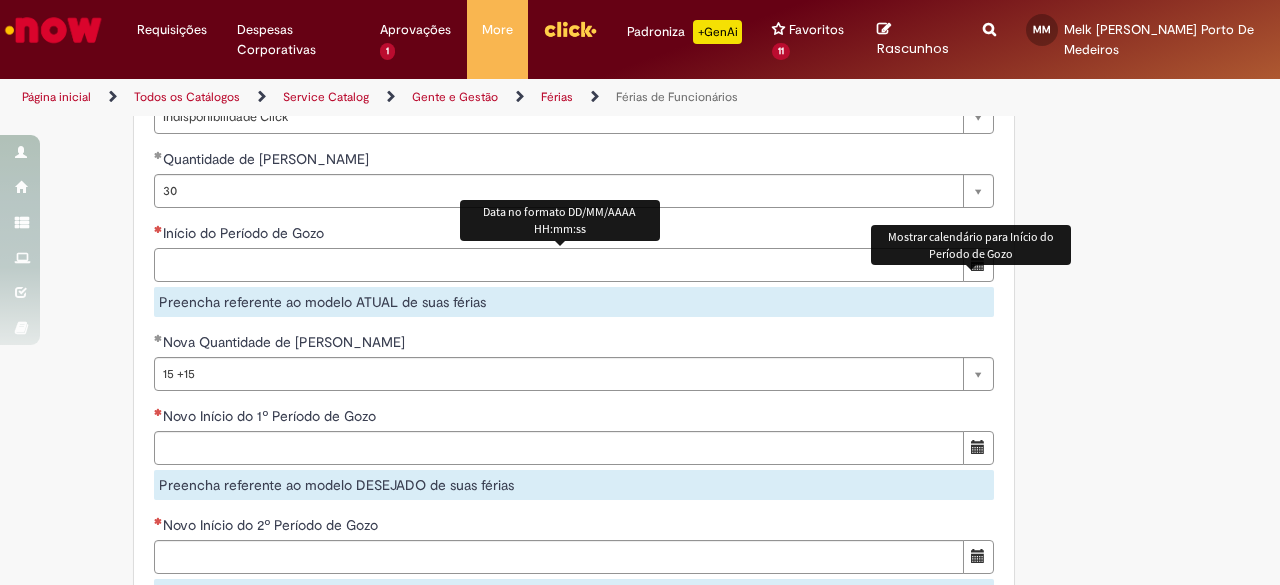 drag, startPoint x: 950, startPoint y: 287, endPoint x: 977, endPoint y: 294, distance: 27.89265 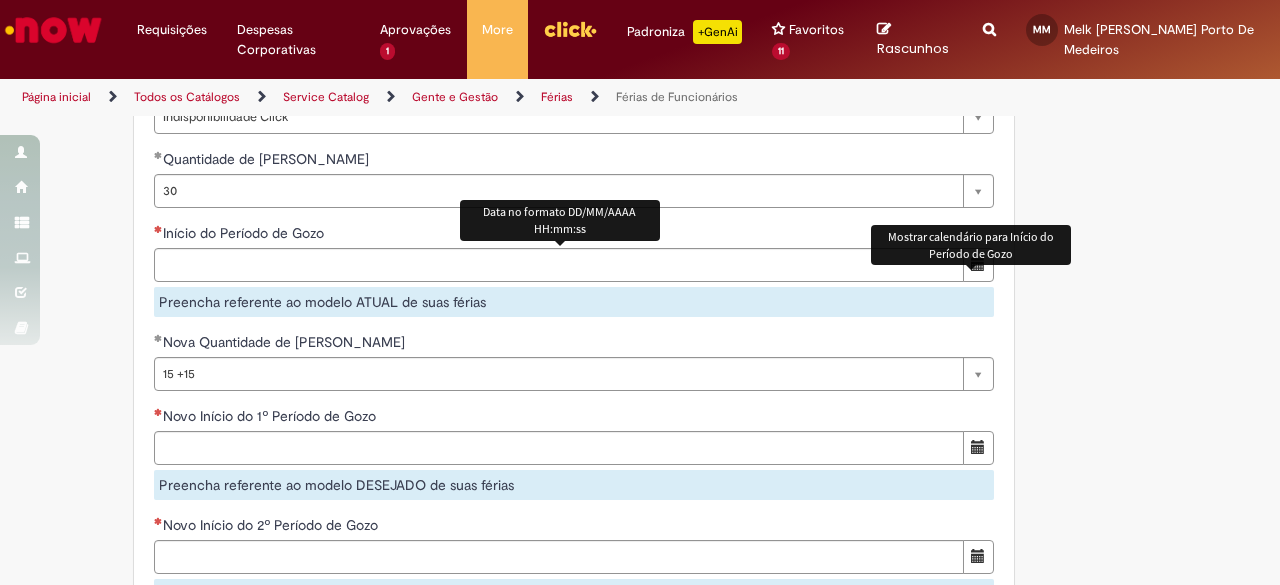 click at bounding box center (978, 264) 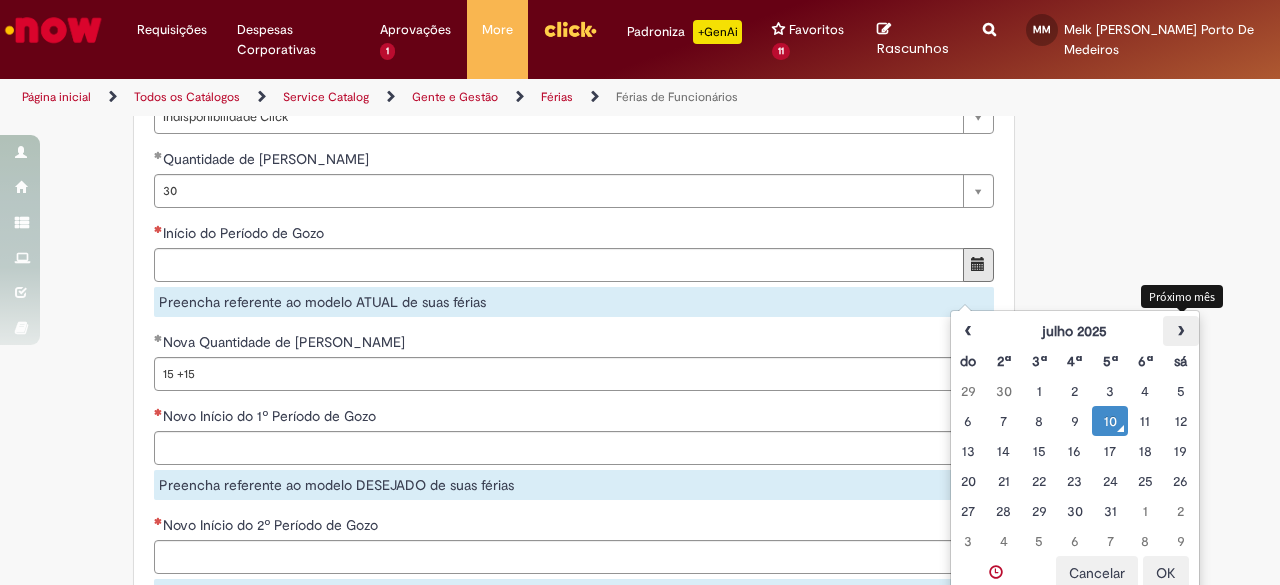 click on "›" at bounding box center (1180, 331) 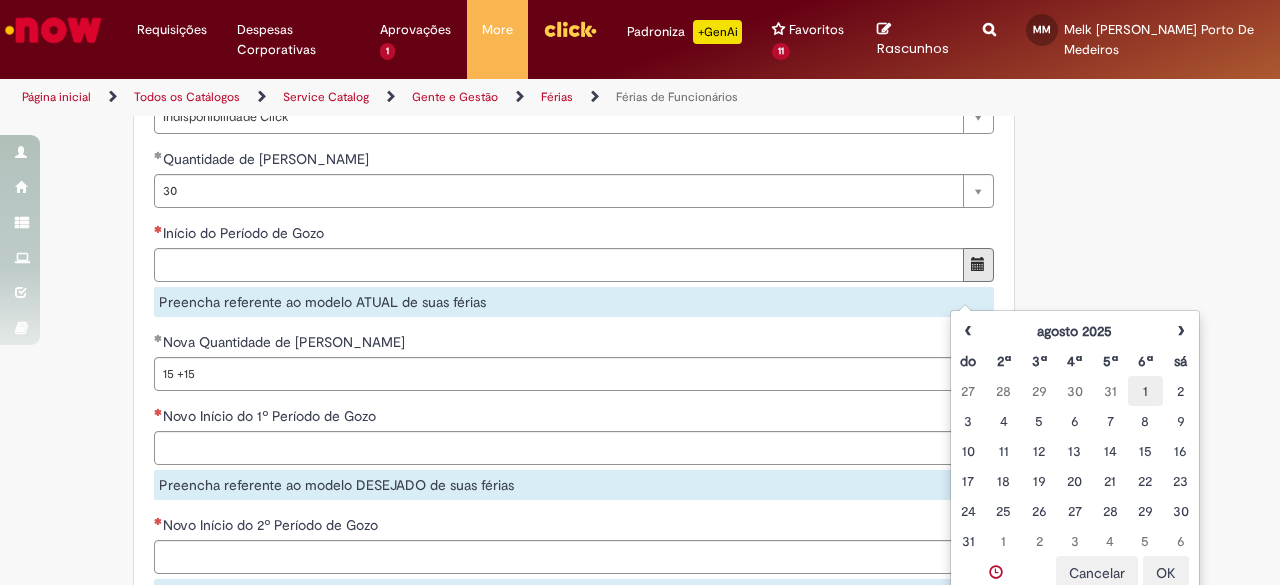 click on "1" at bounding box center [1145, 391] 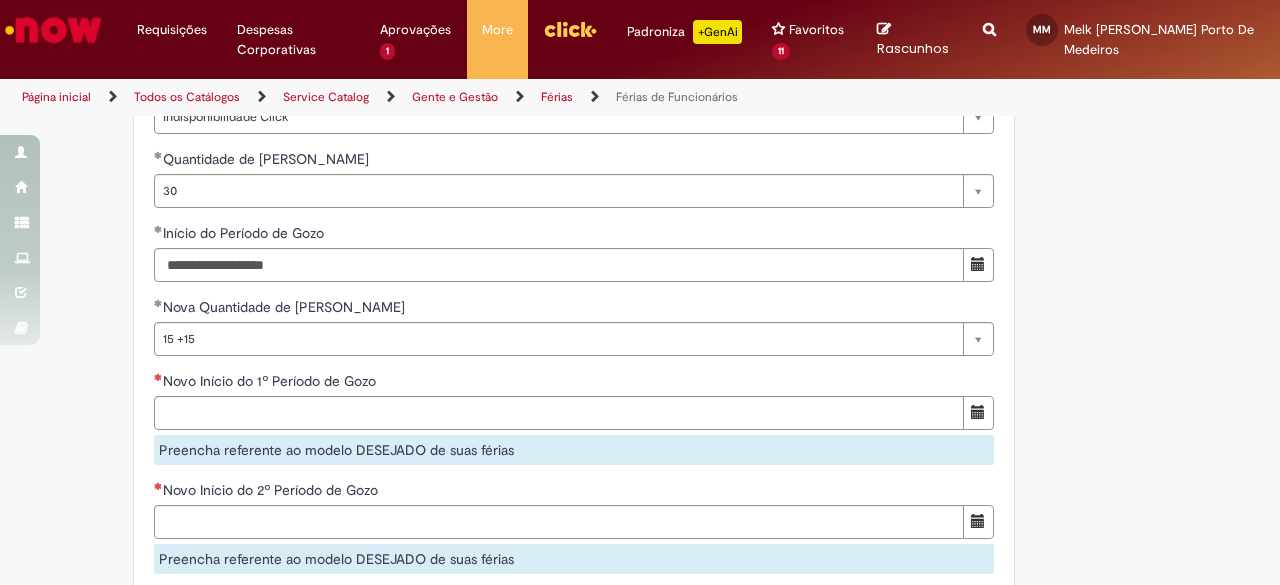 click on "Adicionar a Favoritos
Férias de Funcionários
Oferta destinada para esclarecimento de dúvidas e inclusões/exceções/cancelamentos de férias por exceções.
Utilize esta oferta:
Para ajustar, cancelar ou incluir férias com menos de 35 dias para o início;
Para fracionar suas férias em 03 períodos (se elegível);
Caso Click apresente alguma instabilidade no serviço de Férias que, mesmo após você abrir um  incidente  (e tiver evidência do número), não for corrigido por completo ou  em tempo de ajustar no próprio sistema;
> Para incluir, alterar ou cancelar Férias dentro do prazo de 35 dias de antecedência, é só acessar  Portal Click  > Você > Férias; > Para acessar a Diretriz de Férias, basta  clicar aqui
> Ficou com dúvidas sobre Férias via Termo? É só acessar a   FAQ – Fluxo de alteração de férias por exceção no Click Dúvidas Trabalhistas ." at bounding box center (640, -329) 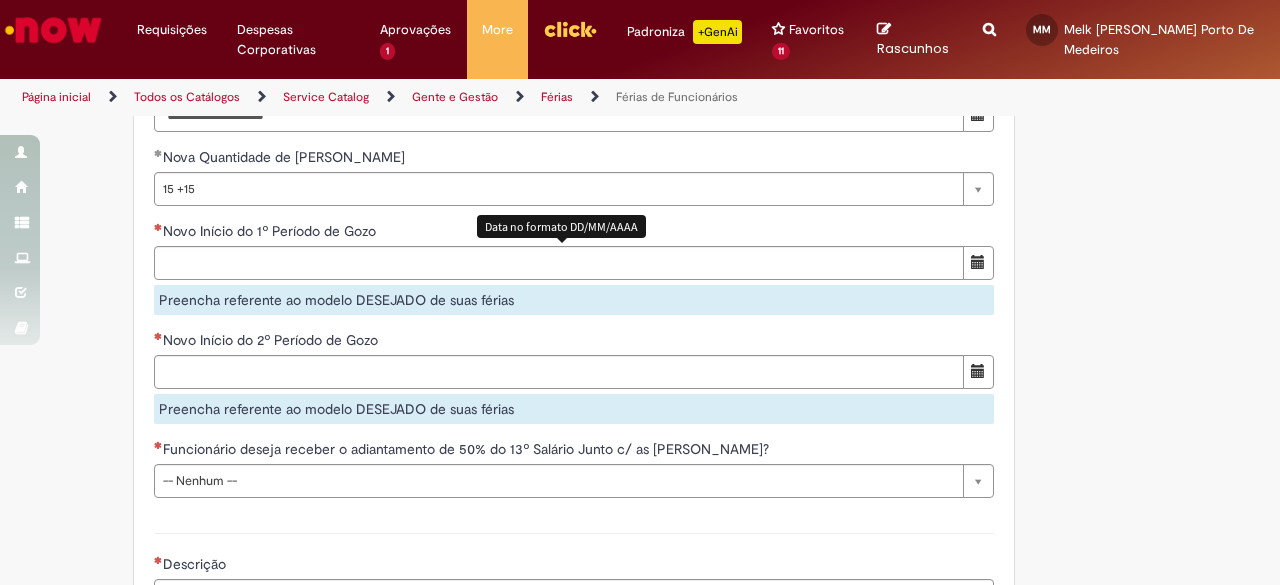 scroll, scrollTop: 2107, scrollLeft: 0, axis: vertical 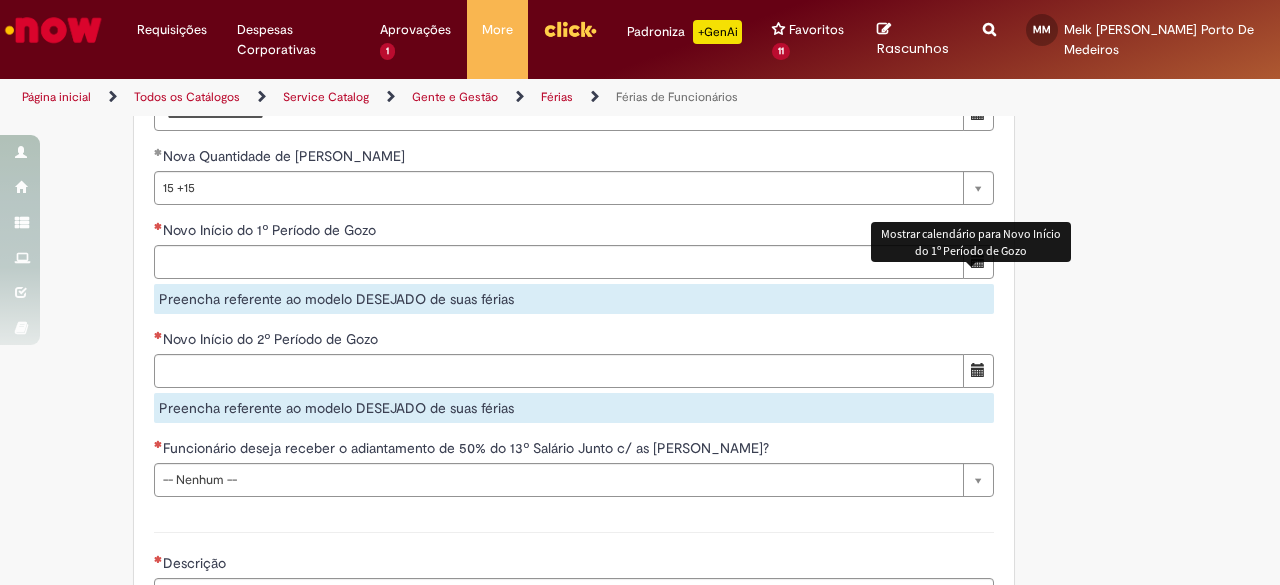 click at bounding box center (978, 262) 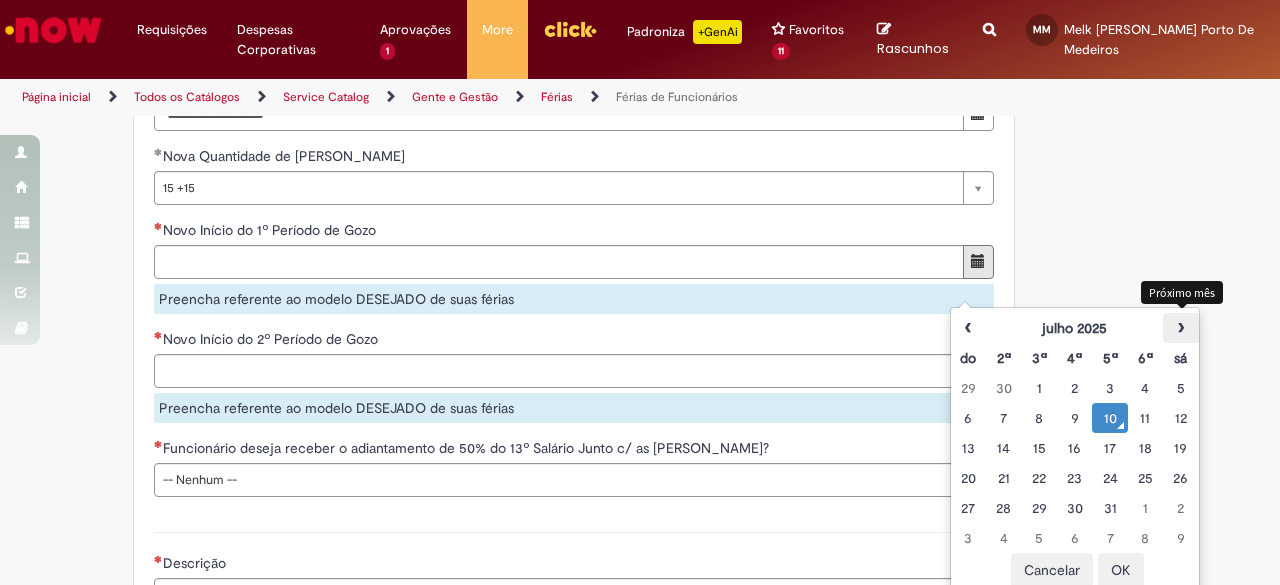 click on "›" at bounding box center (1180, 328) 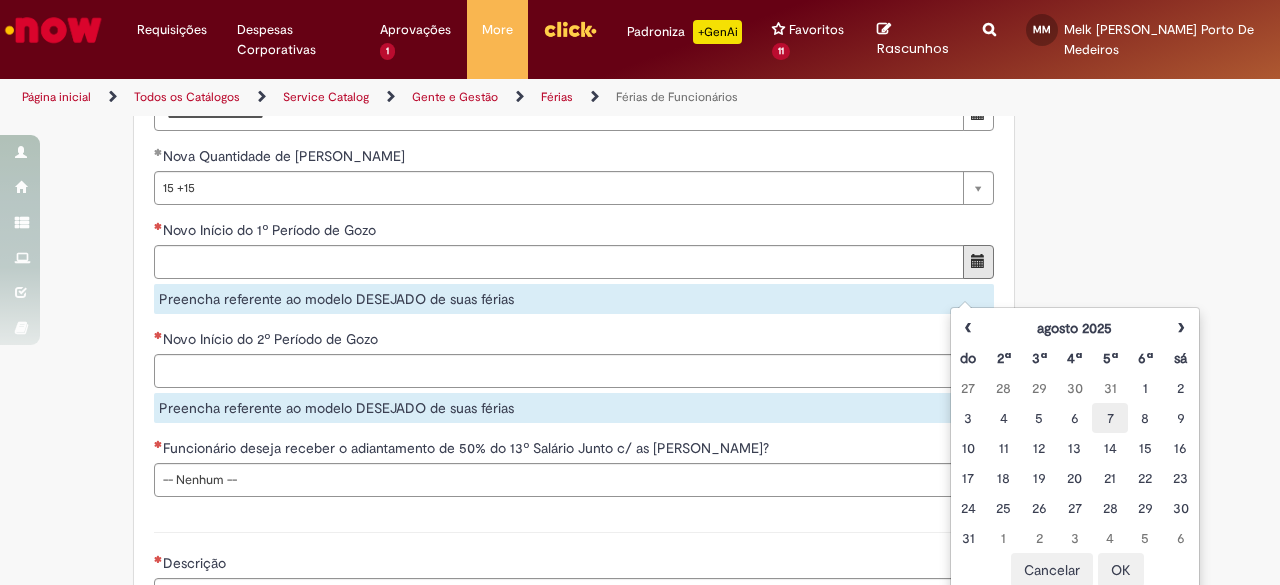 click on "7" at bounding box center [1109, 418] 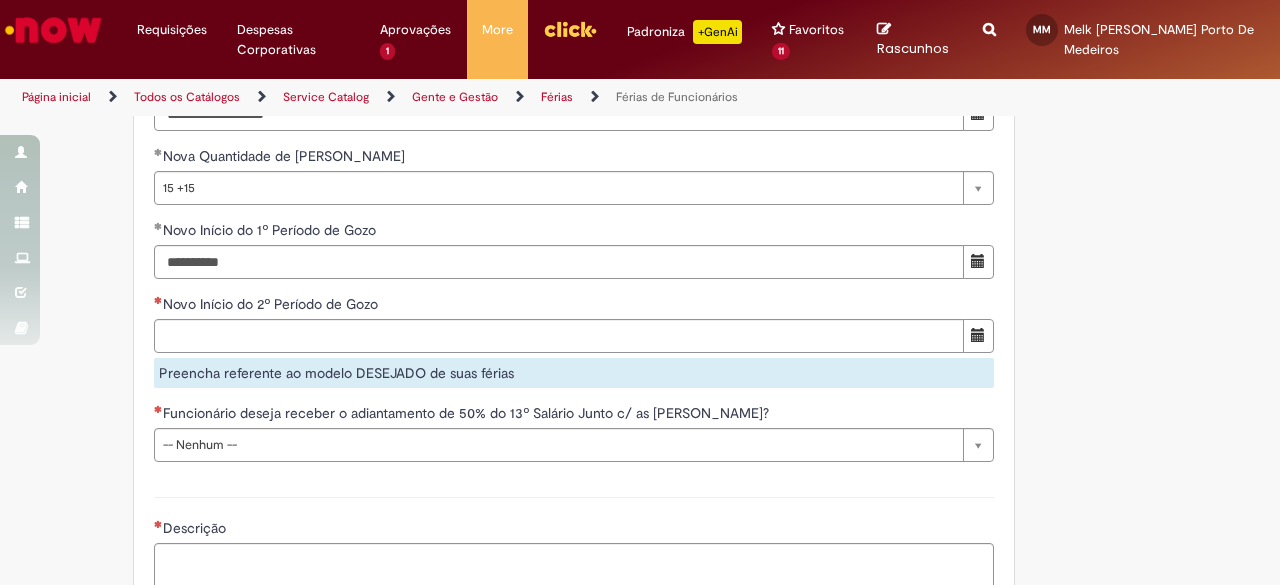click on "Adicionar a Favoritos
Férias de Funcionários
Oferta destinada para esclarecimento de dúvidas e inclusões/exceções/cancelamentos de férias por exceções.
Utilize esta oferta:
Para ajustar, cancelar ou incluir férias com menos de 35 dias para o início;
Para fracionar suas férias em 03 períodos (se elegível);
Caso Click apresente alguma instabilidade no serviço de Férias que, mesmo após você abrir um  incidente  (e tiver evidência do número), não for corrigido por completo ou  em tempo de ajustar no próprio sistema;
> Para incluir, alterar ou cancelar Férias dentro do prazo de 35 dias de antecedência, é só acessar  Portal Click  > Você > Férias; > Para acessar a Diretriz de Férias, basta  clicar aqui
> Ficou com dúvidas sobre Férias via Termo? É só acessar a   FAQ – Fluxo de alteração de férias por exceção no Click Dúvidas Trabalhistas ." at bounding box center [640, -497] 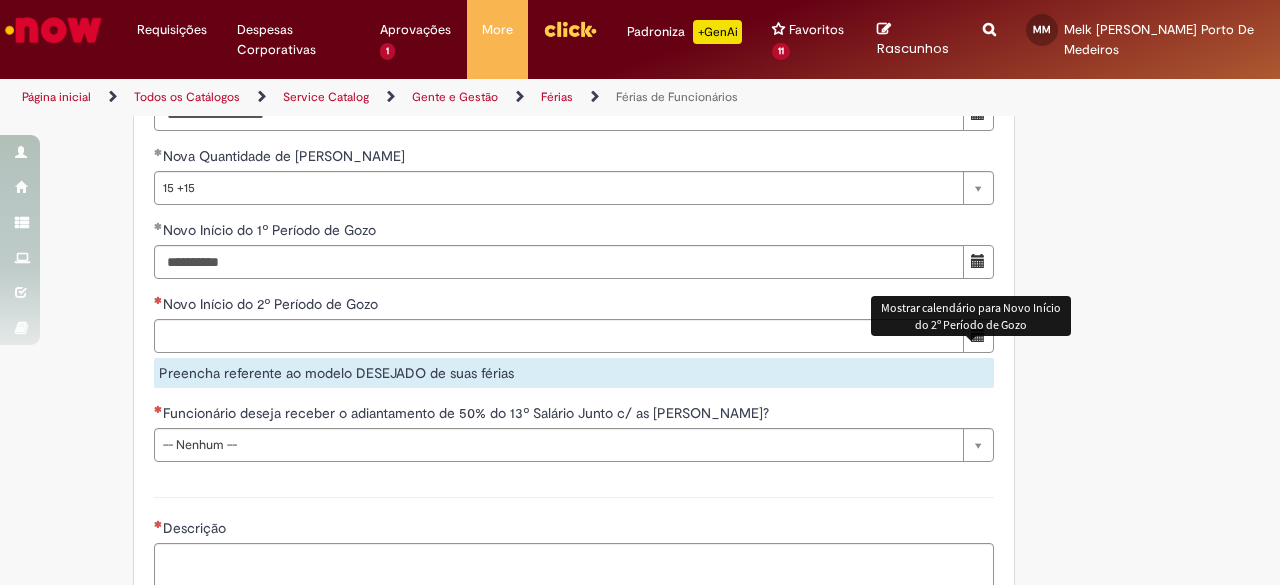 click at bounding box center [978, 335] 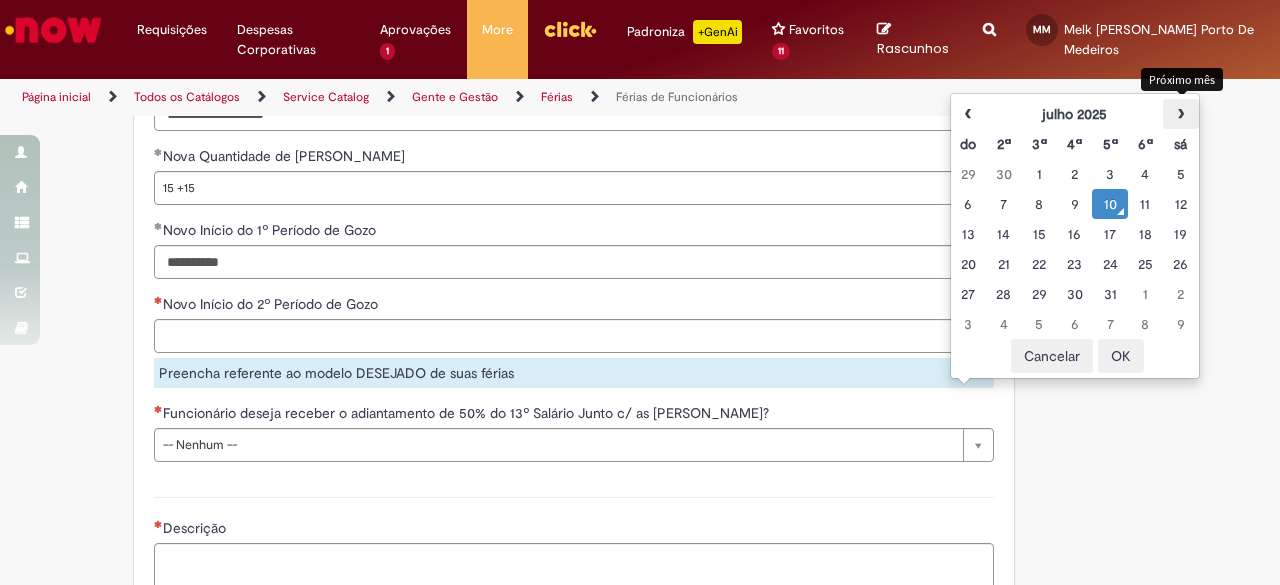 click on "›" at bounding box center [1180, 114] 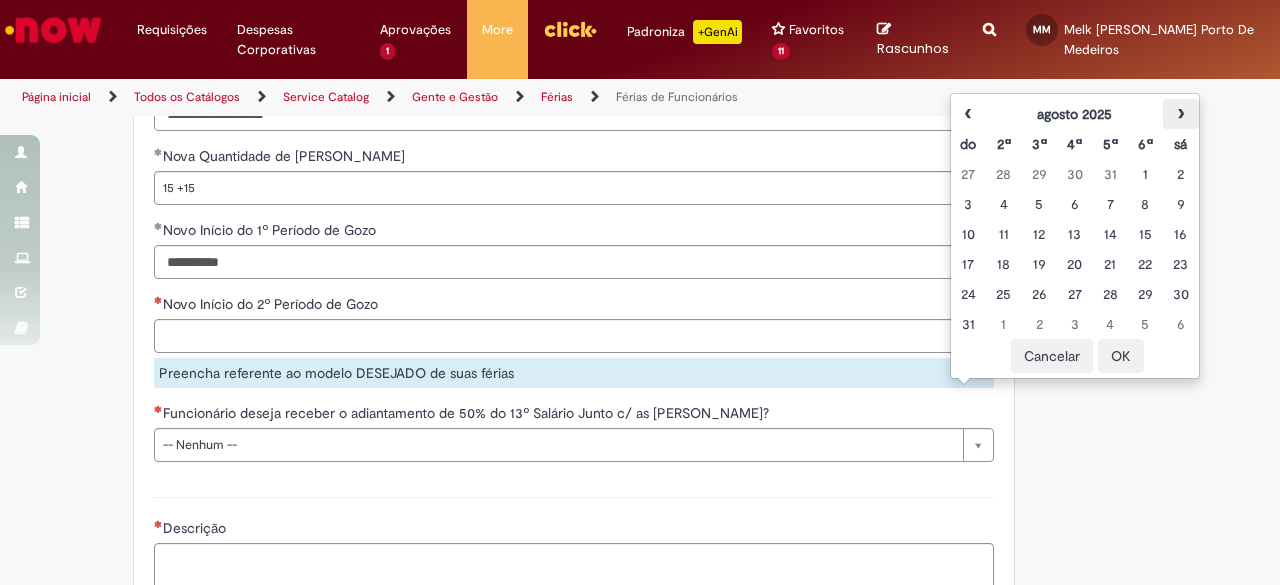 click on "›" at bounding box center [1180, 114] 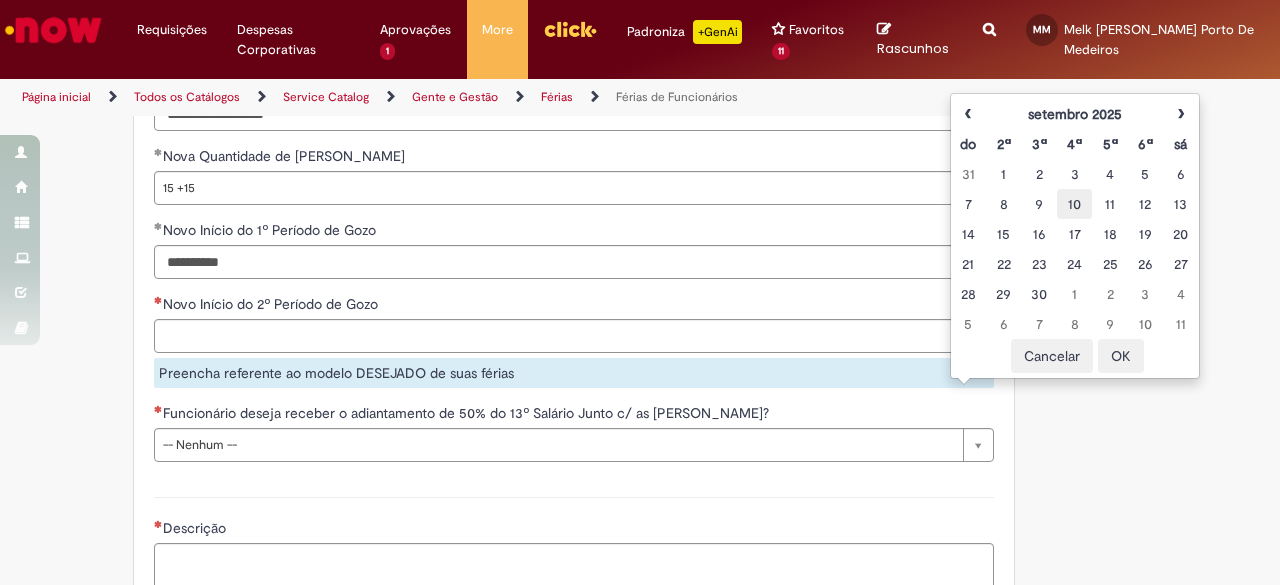 click on "10" at bounding box center (1074, 204) 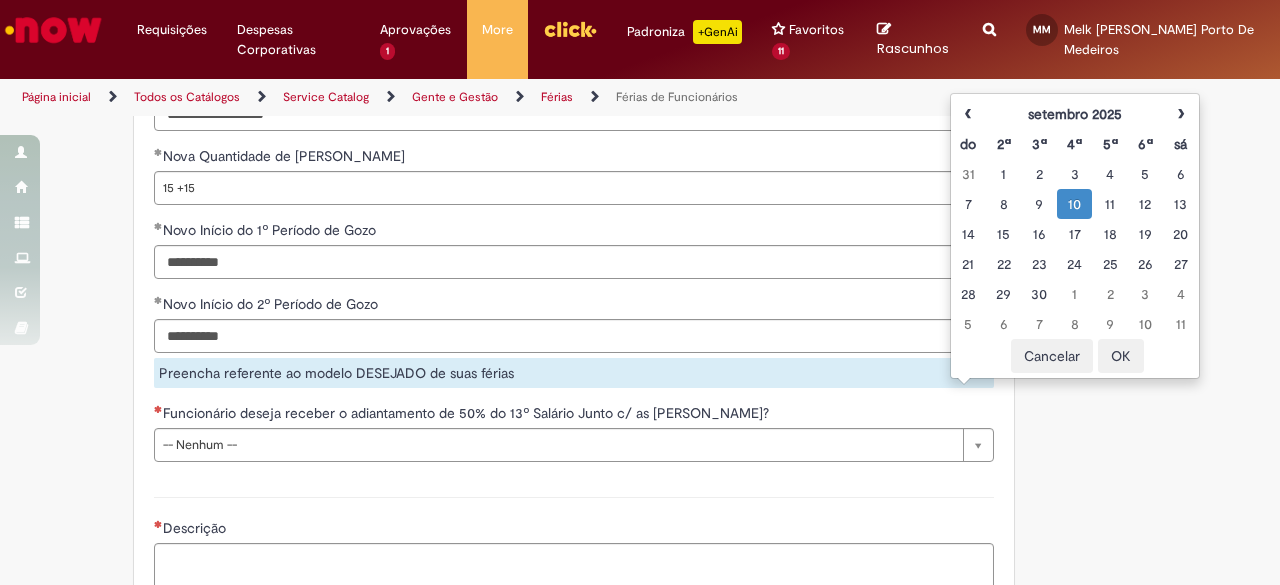 click on "OK" at bounding box center (1121, 356) 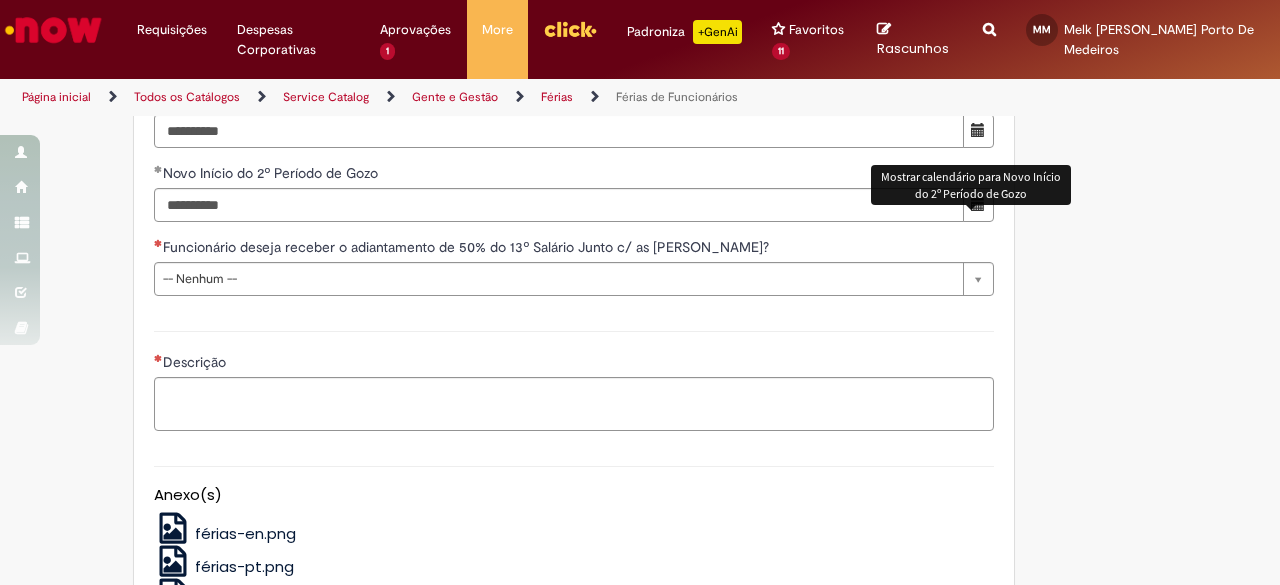 scroll, scrollTop: 2265, scrollLeft: 0, axis: vertical 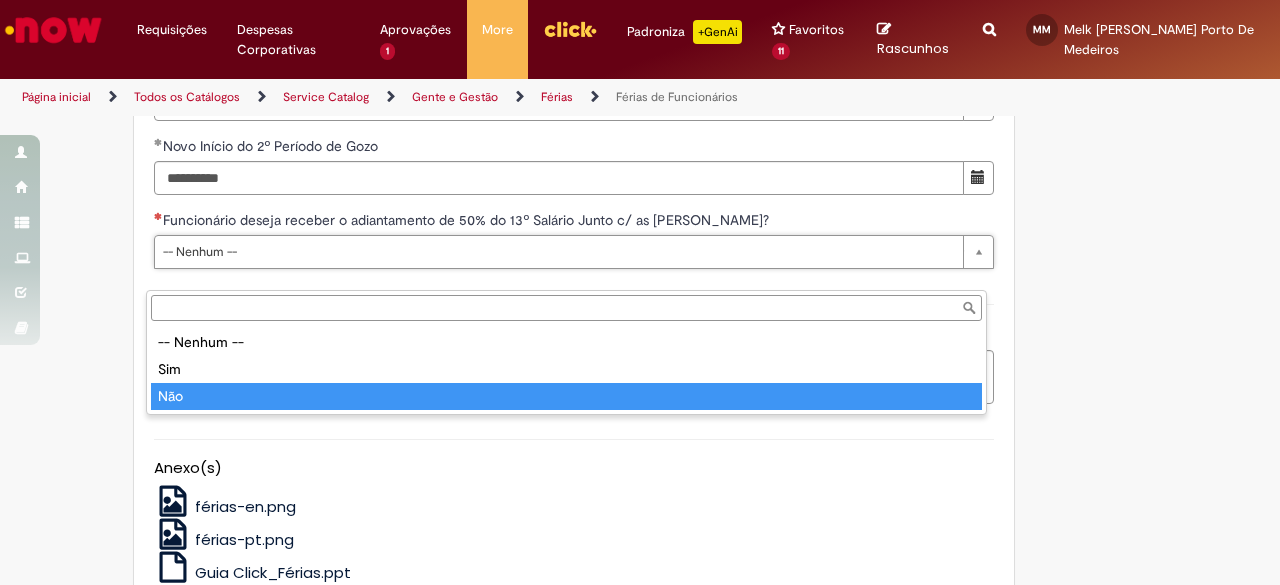 type on "***" 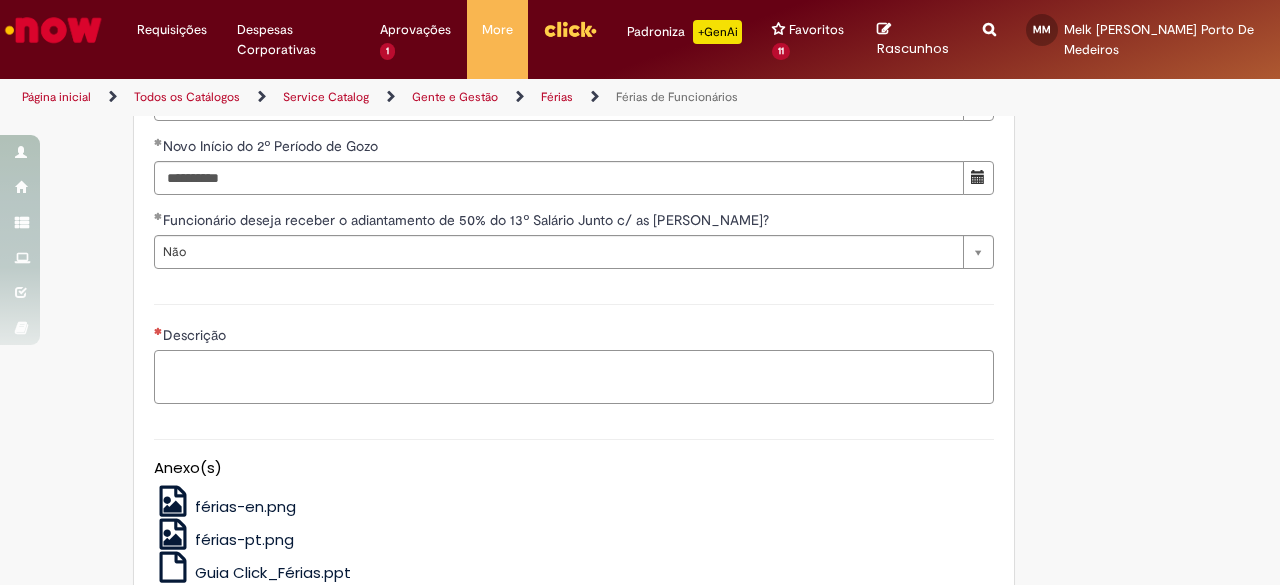 click on "Descrição" at bounding box center (574, 376) 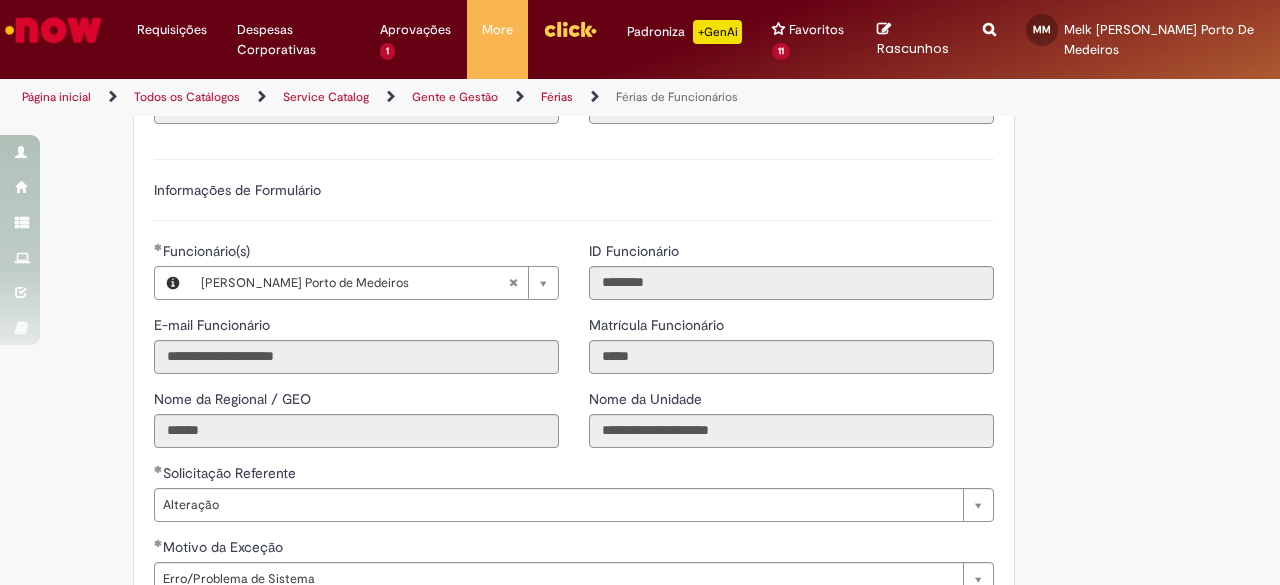 scroll, scrollTop: 1322, scrollLeft: 0, axis: vertical 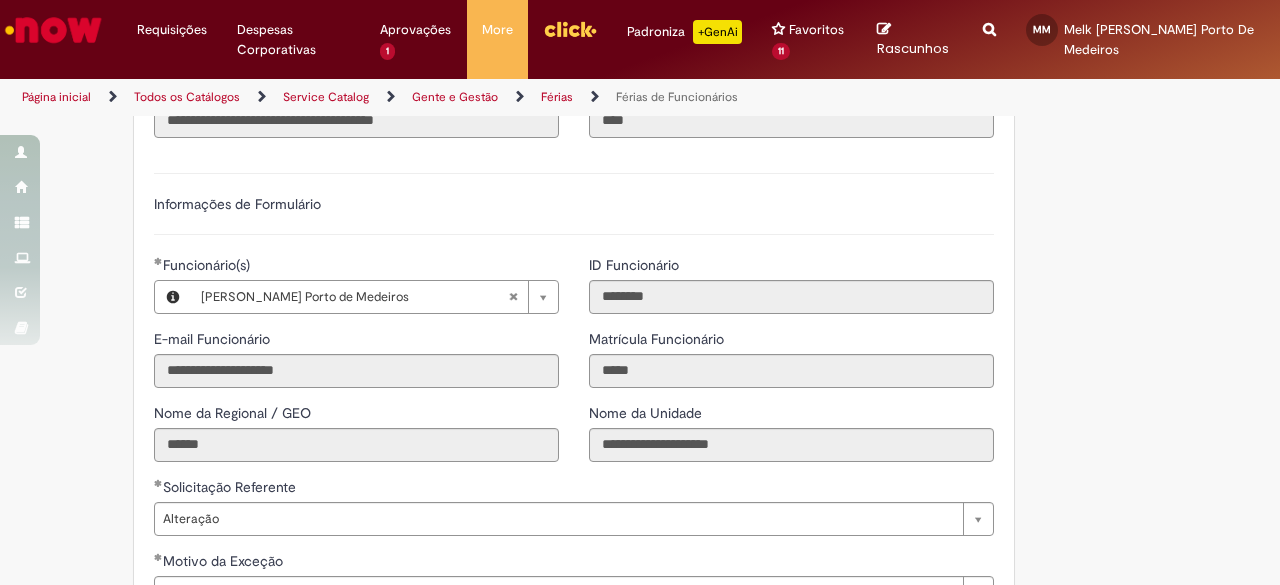 type on "**********" 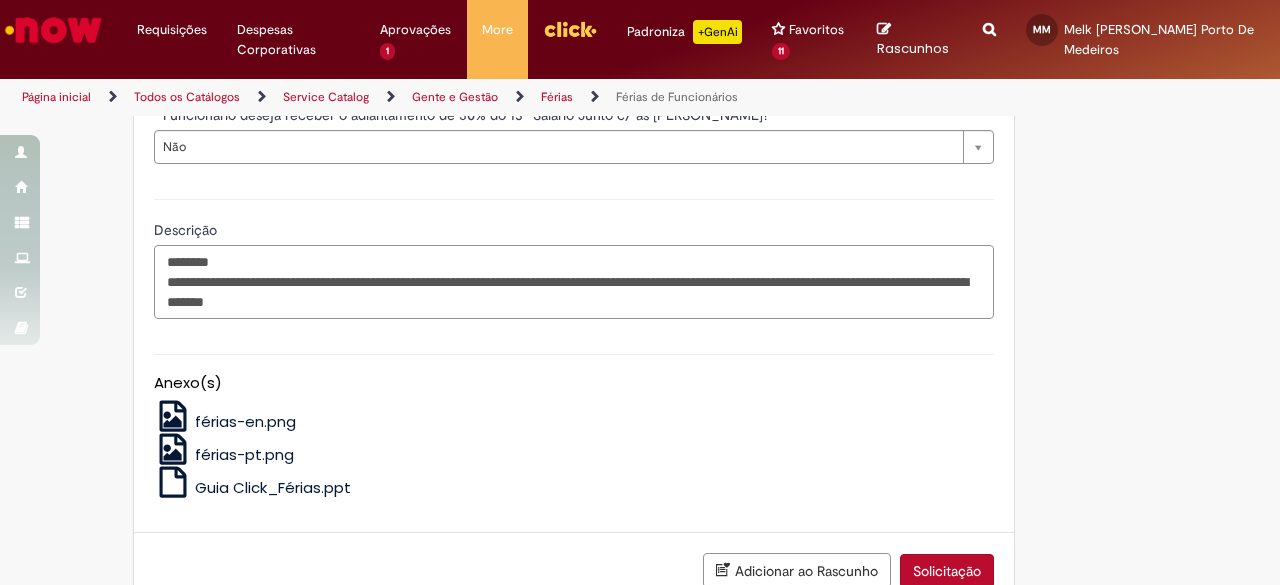 scroll, scrollTop: 2524, scrollLeft: 0, axis: vertical 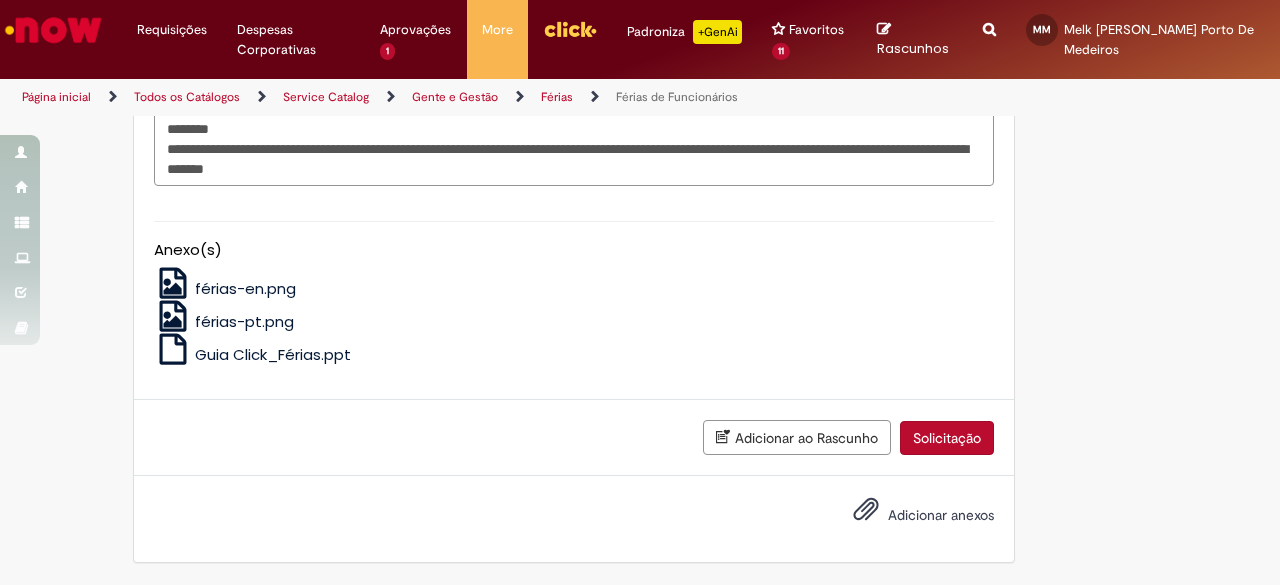 click on "Solicitação" at bounding box center [947, 438] 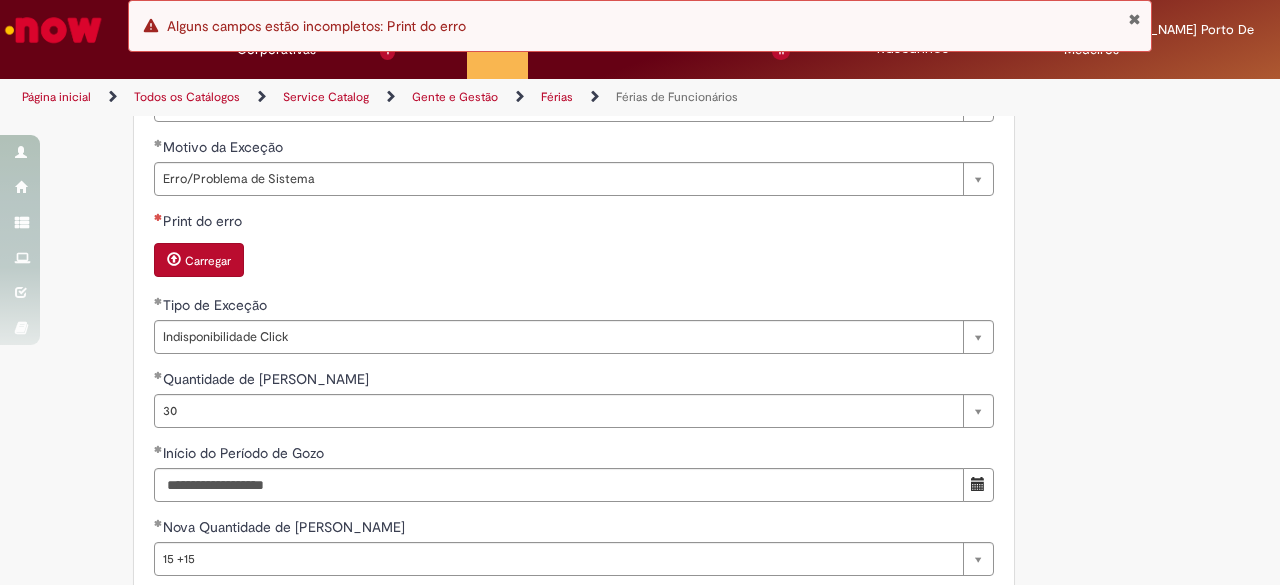 scroll, scrollTop: 1734, scrollLeft: 0, axis: vertical 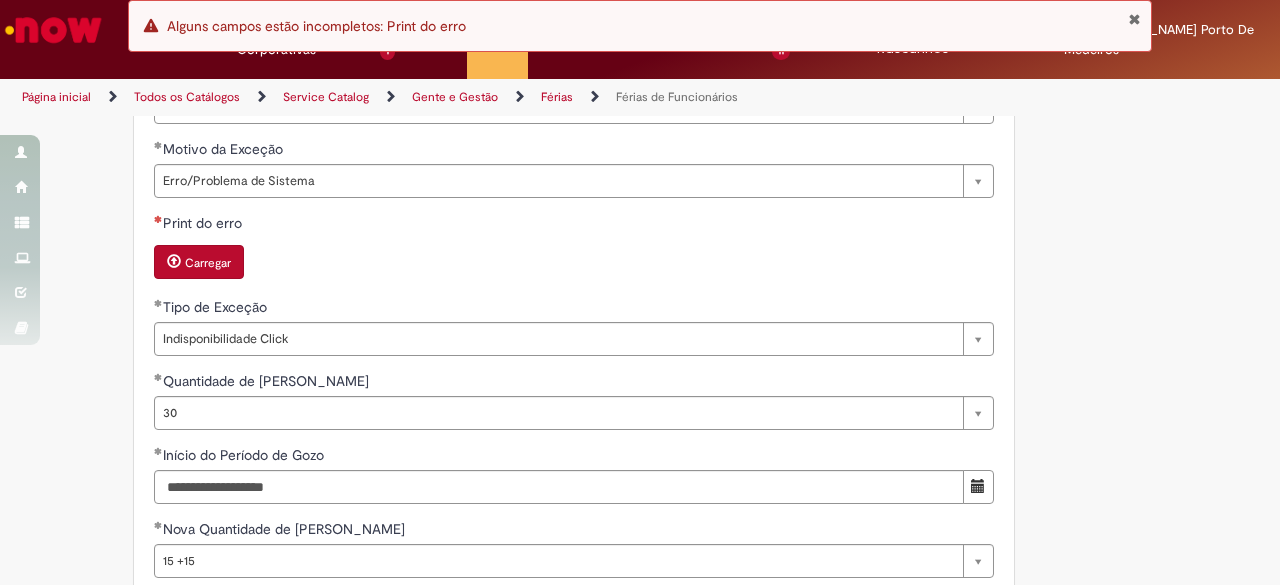 click on "Carregar" at bounding box center (199, 262) 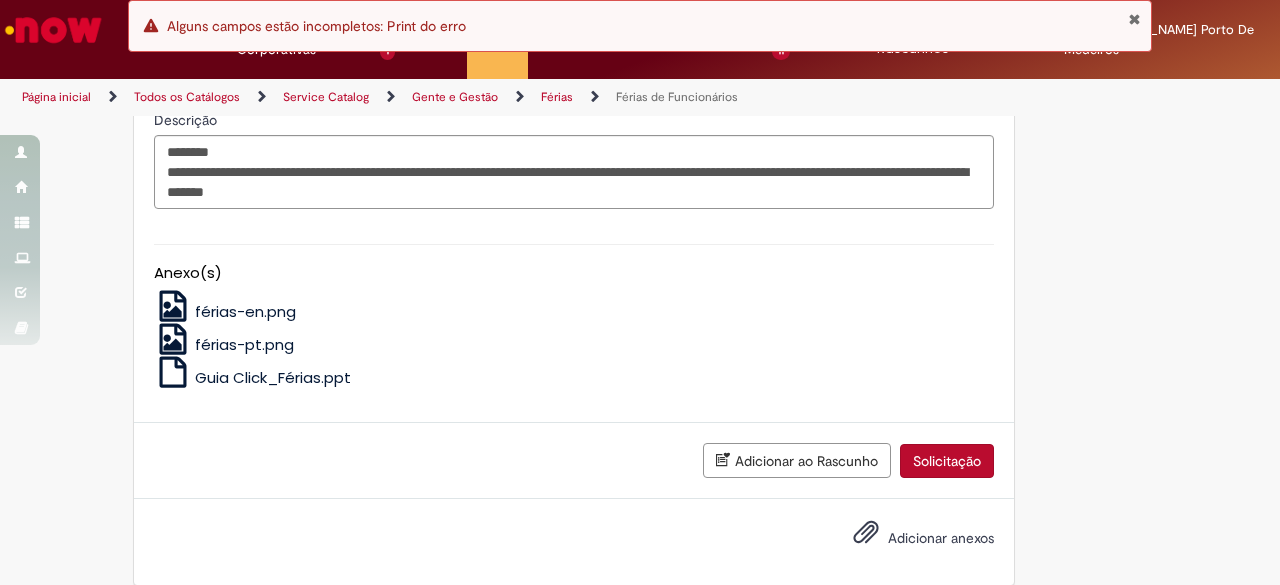 scroll, scrollTop: 2544, scrollLeft: 0, axis: vertical 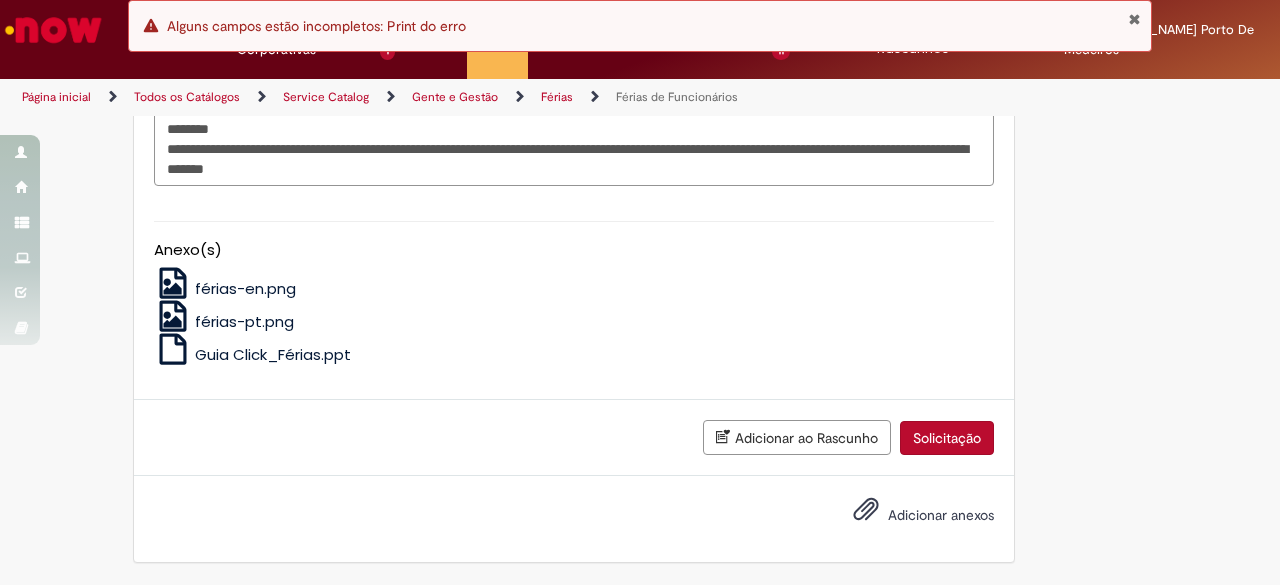 click on "Solicitação" at bounding box center (947, 438) 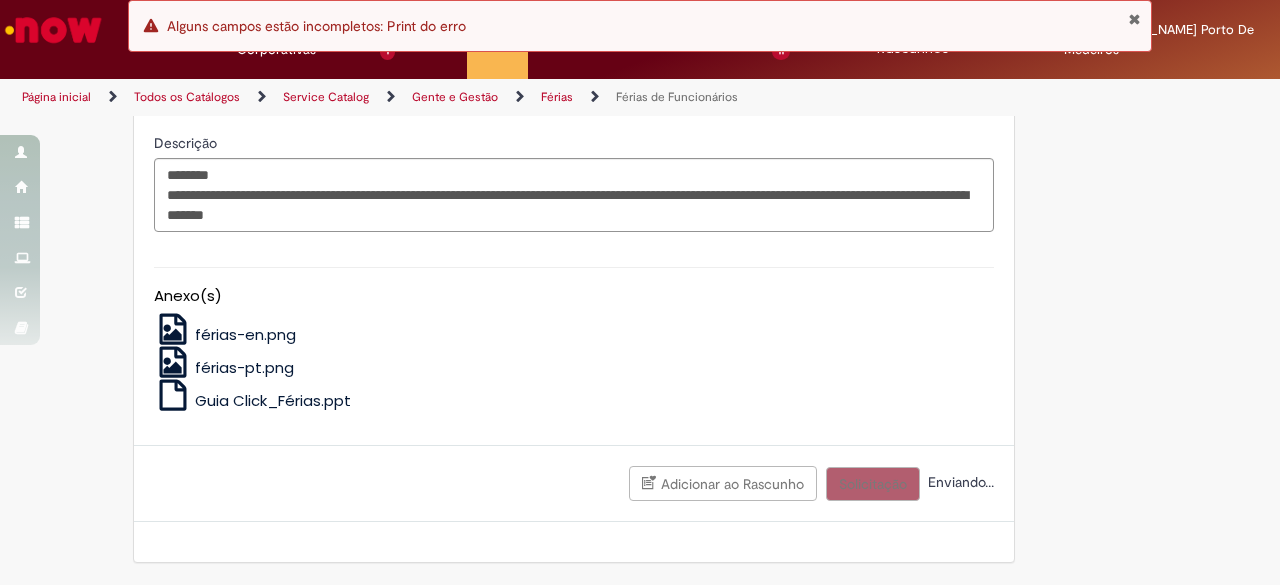scroll, scrollTop: 2499, scrollLeft: 0, axis: vertical 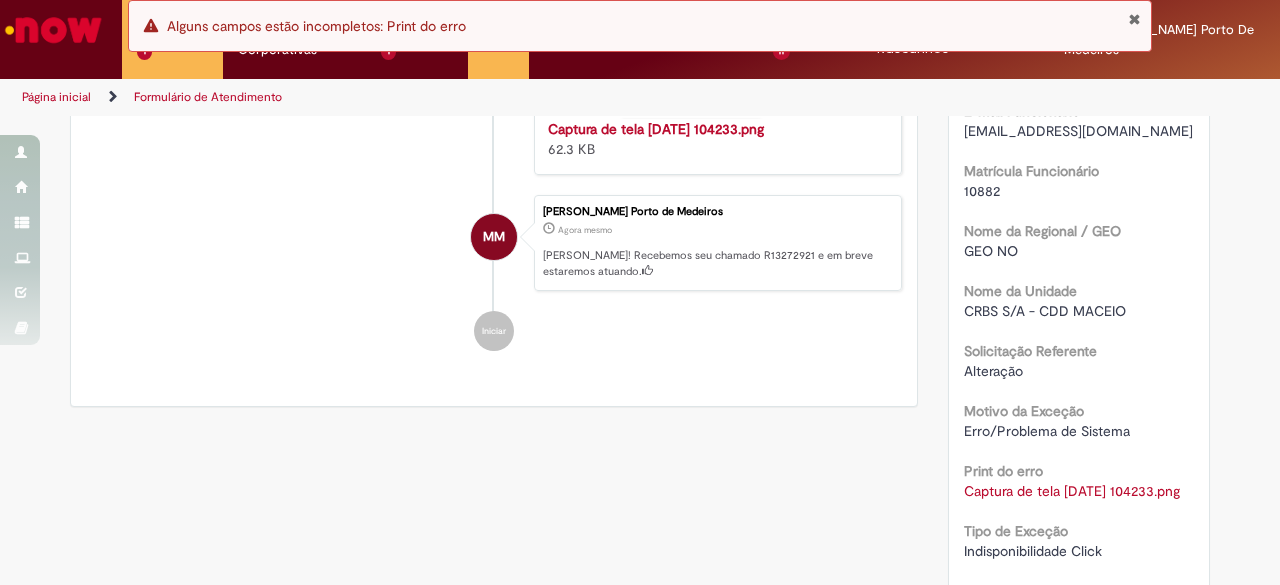 click at bounding box center (1134, 19) 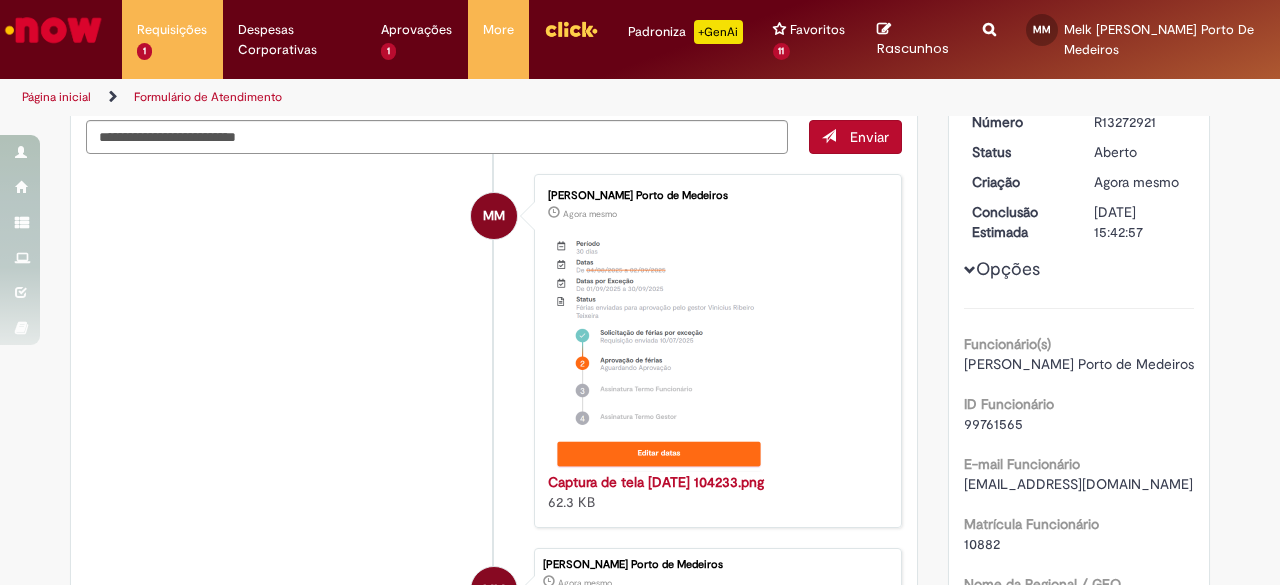 scroll, scrollTop: 0, scrollLeft: 0, axis: both 